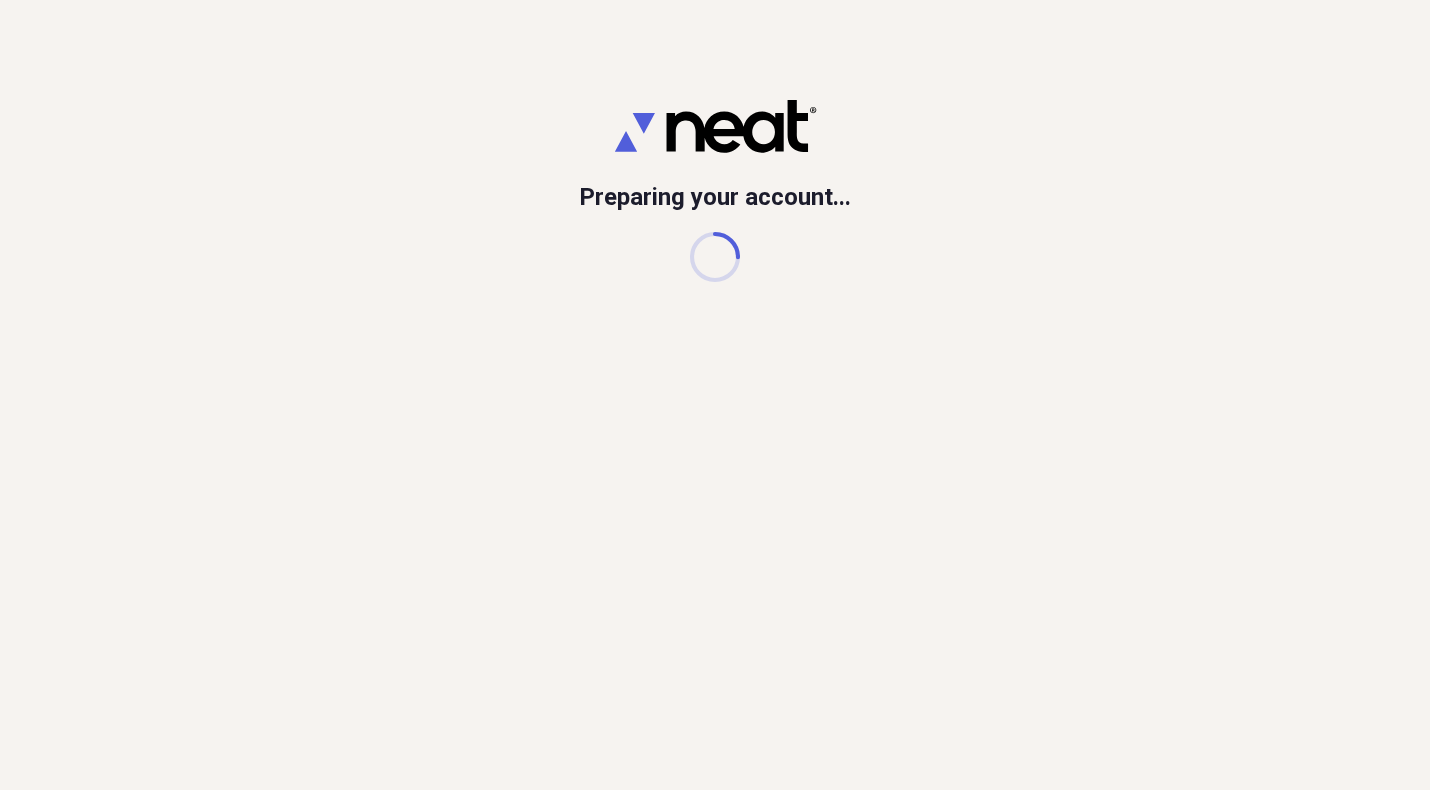 scroll, scrollTop: 0, scrollLeft: 0, axis: both 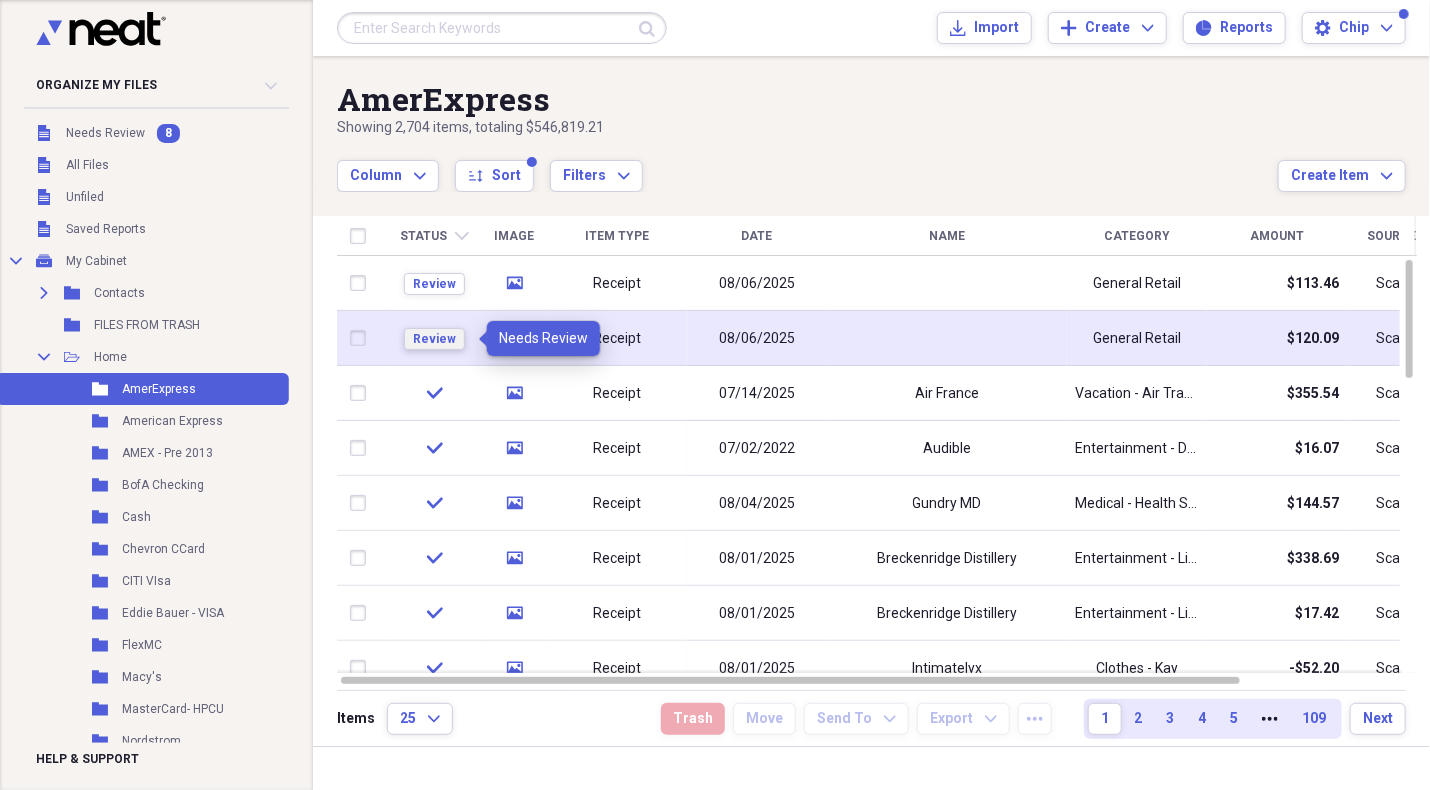 click on "Review" at bounding box center [434, 339] 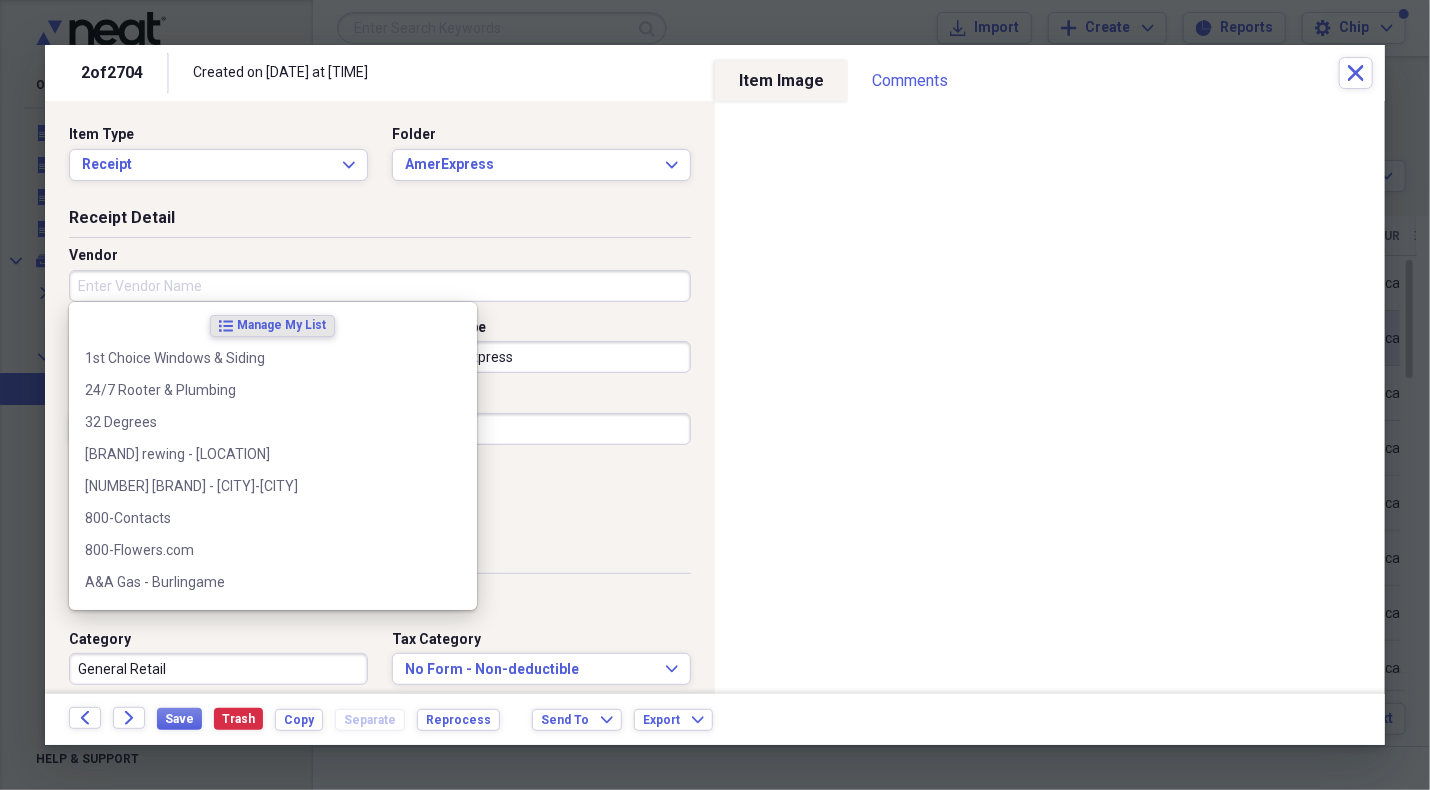 click on "Vendor" at bounding box center (380, 286) 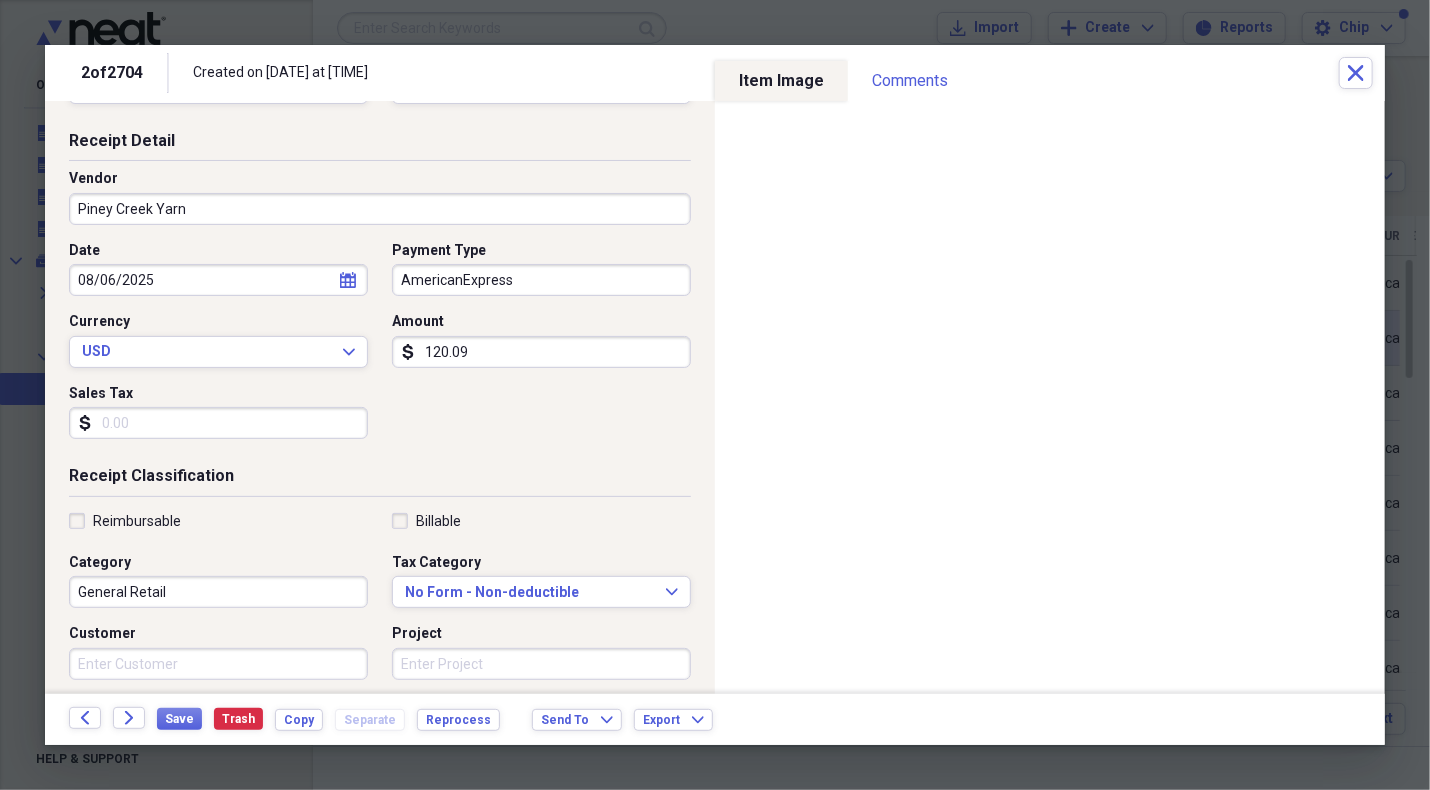 scroll, scrollTop: 300, scrollLeft: 0, axis: vertical 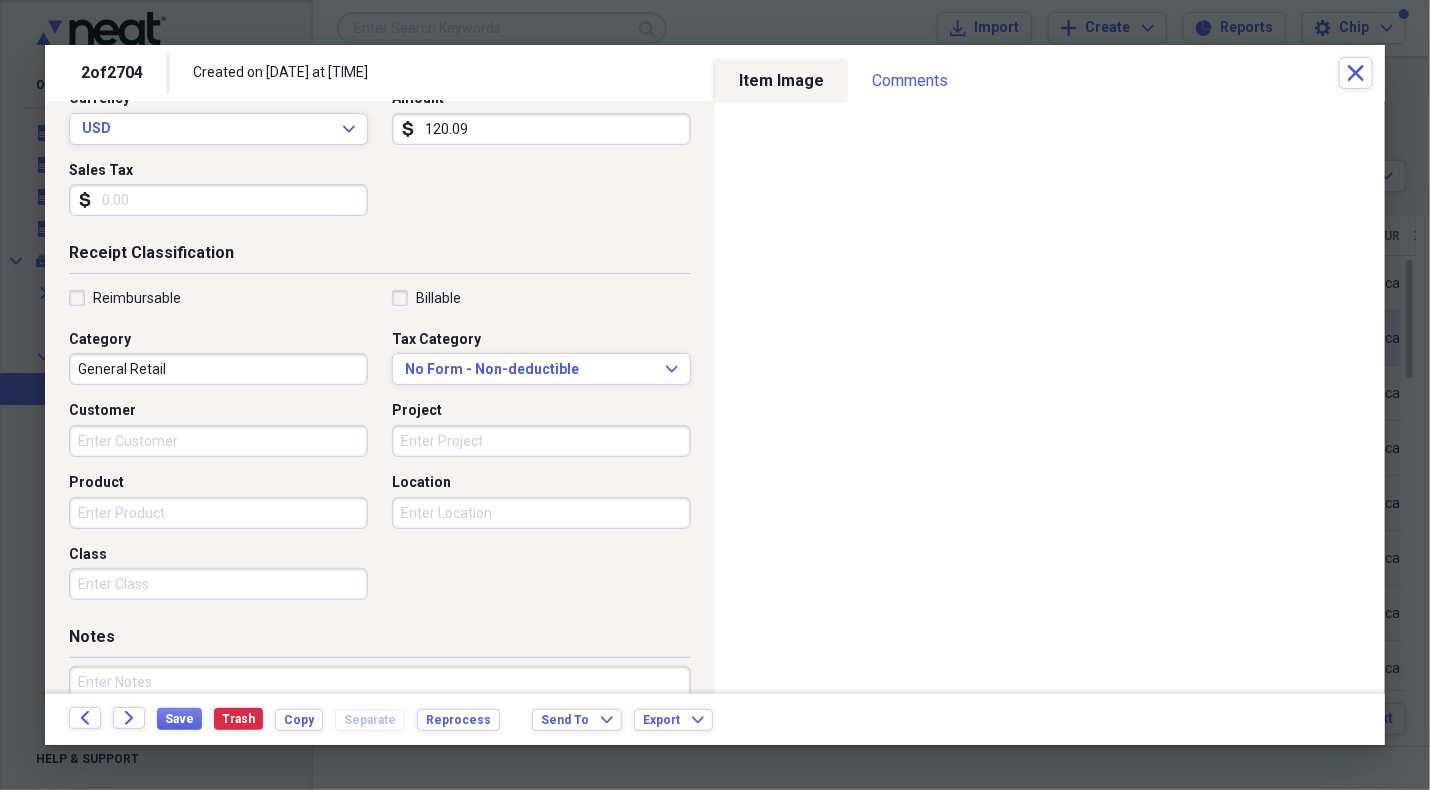 type on "Piney Creek Yarn" 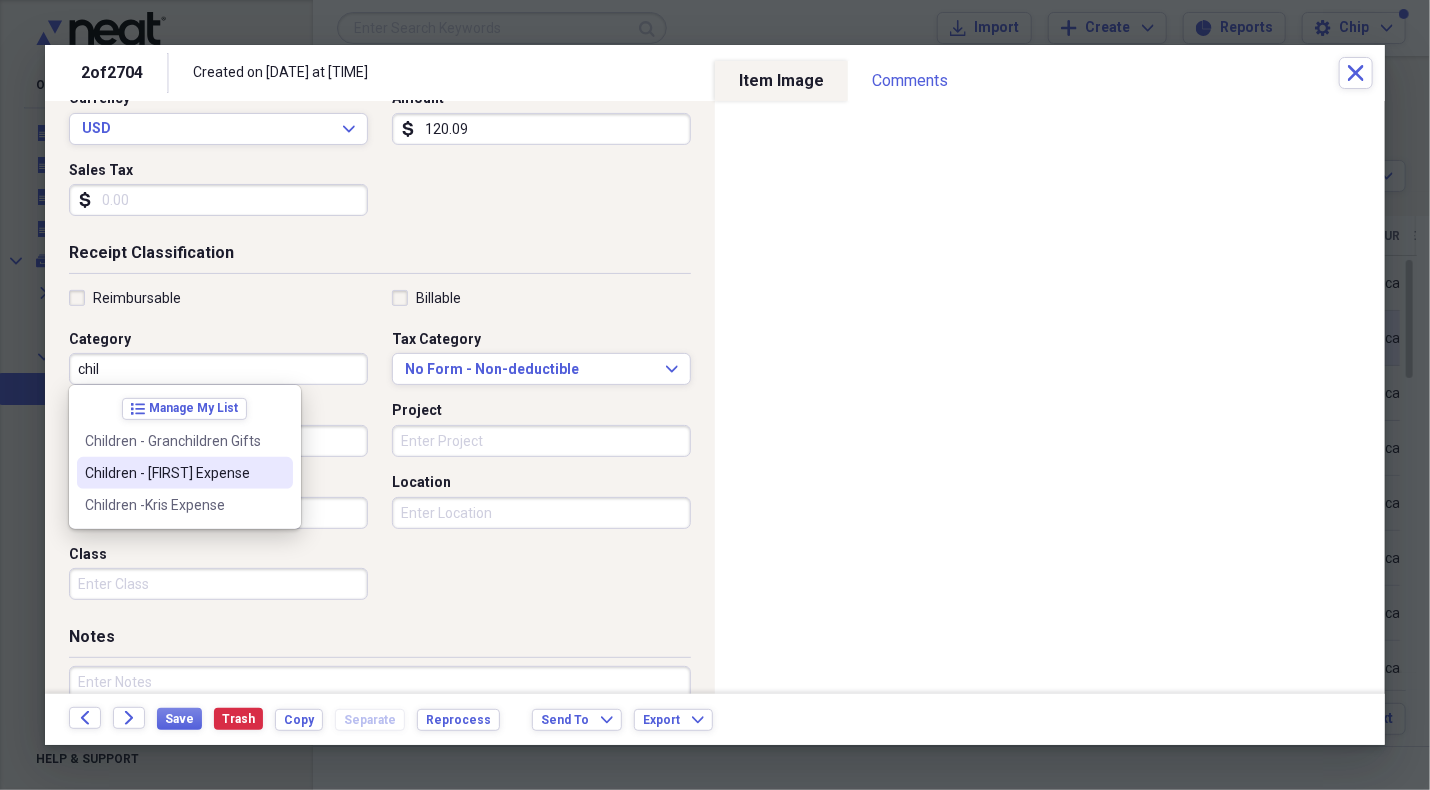 click on "Children - [FIRST] Expense" at bounding box center [173, 473] 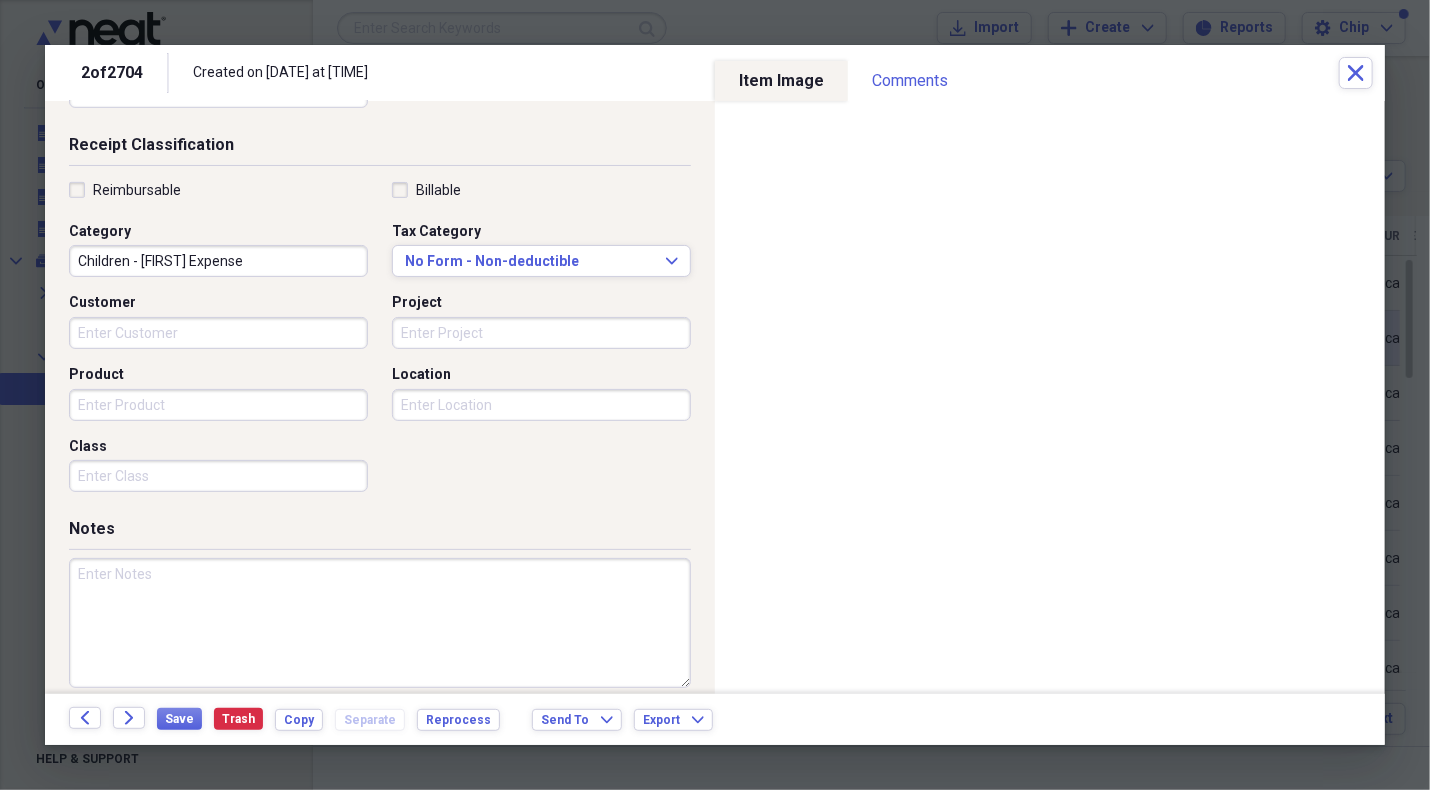 scroll, scrollTop: 426, scrollLeft: 0, axis: vertical 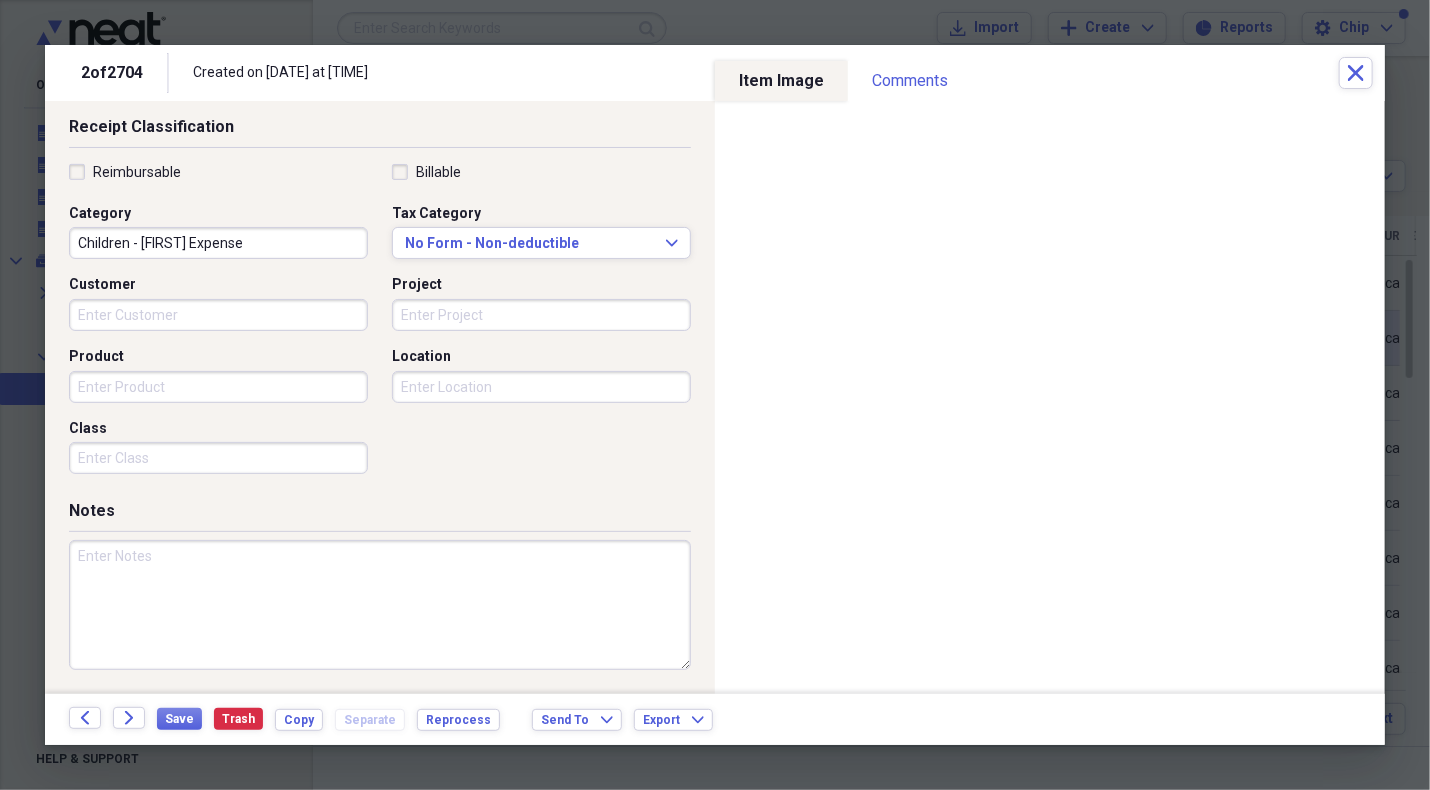 click at bounding box center [380, 605] 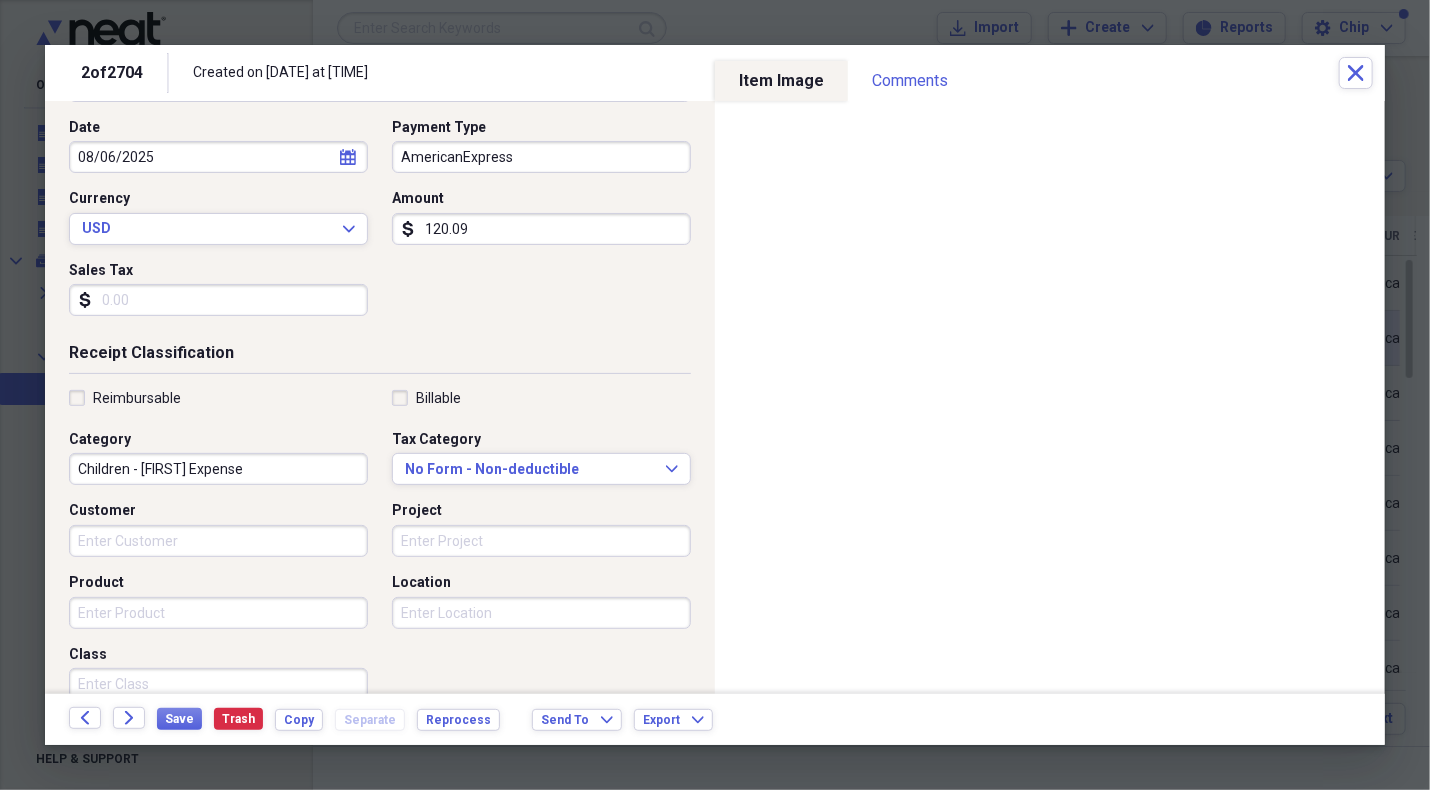 scroll, scrollTop: 126, scrollLeft: 0, axis: vertical 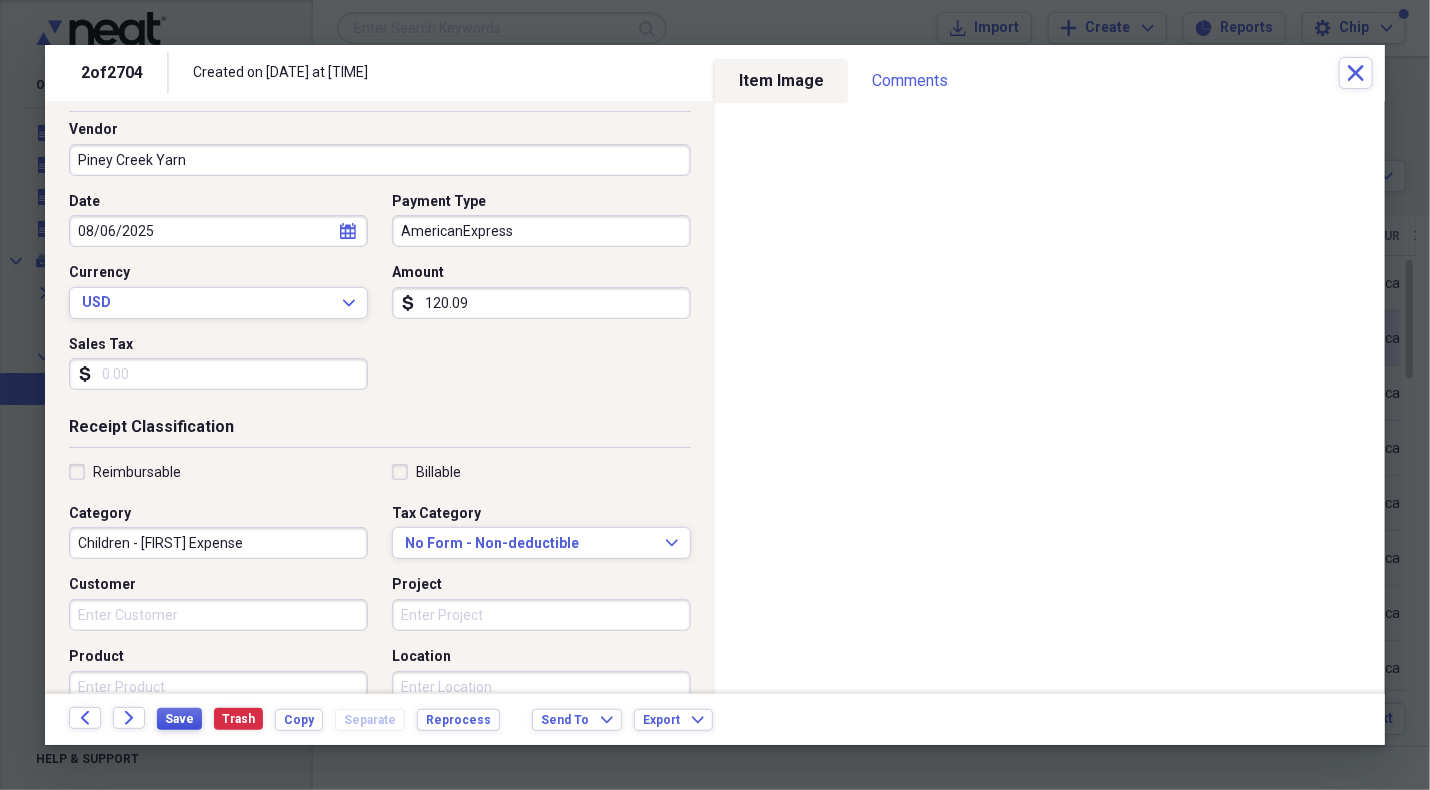type on "Sweater Material for sweater for [FIRST] [LAST] [LAST] [LAST] wt 6 skeins" 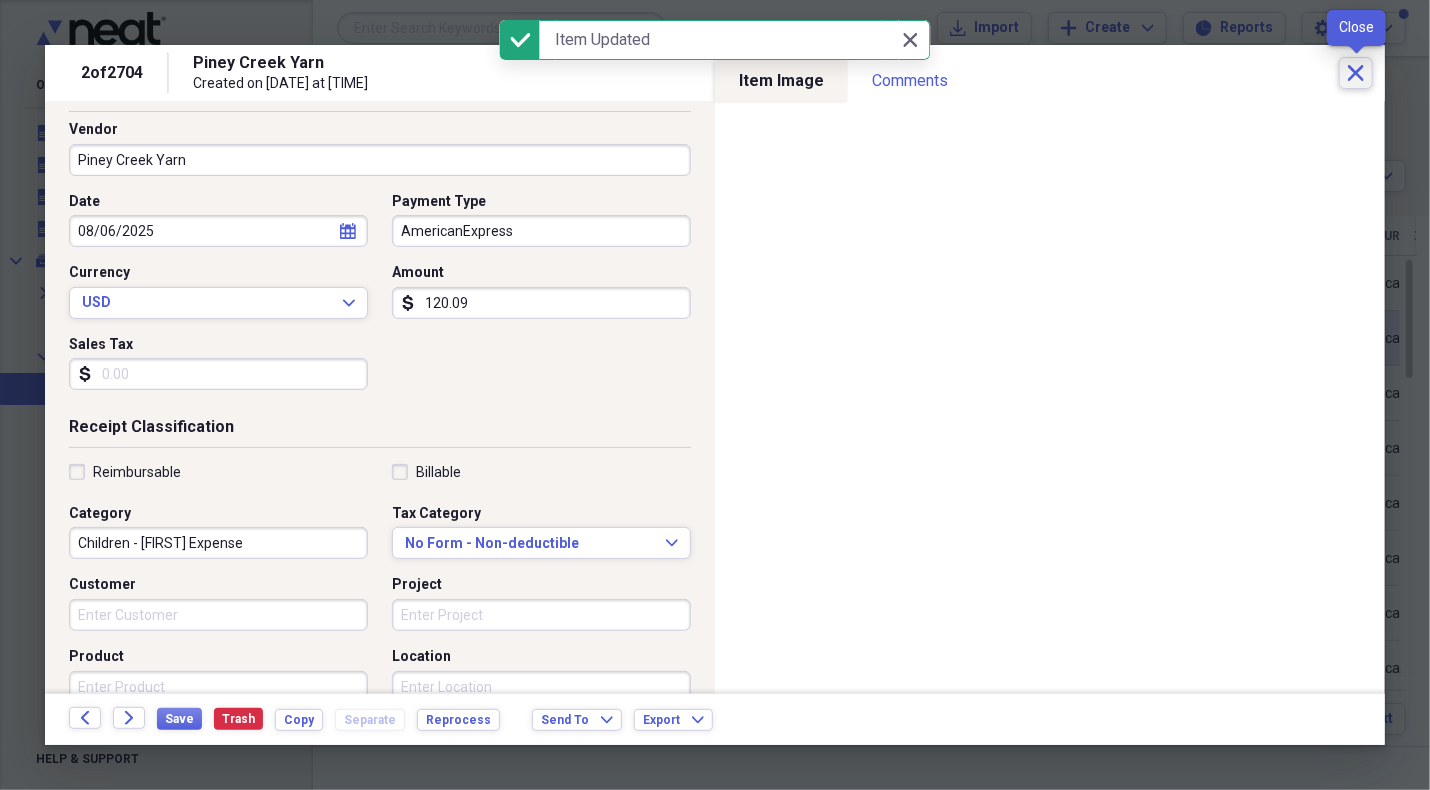 click on "Close" 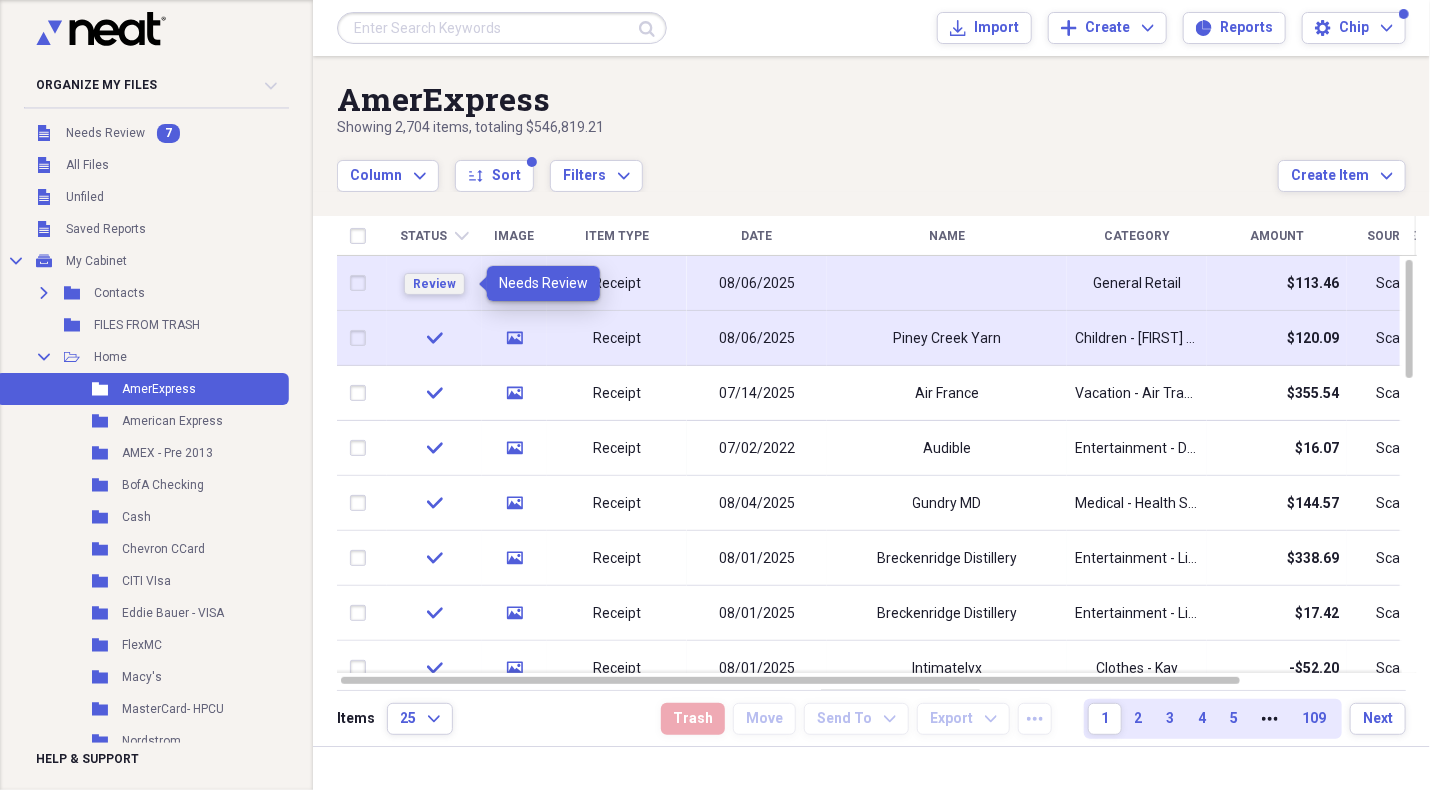 click on "Review" at bounding box center (434, 284) 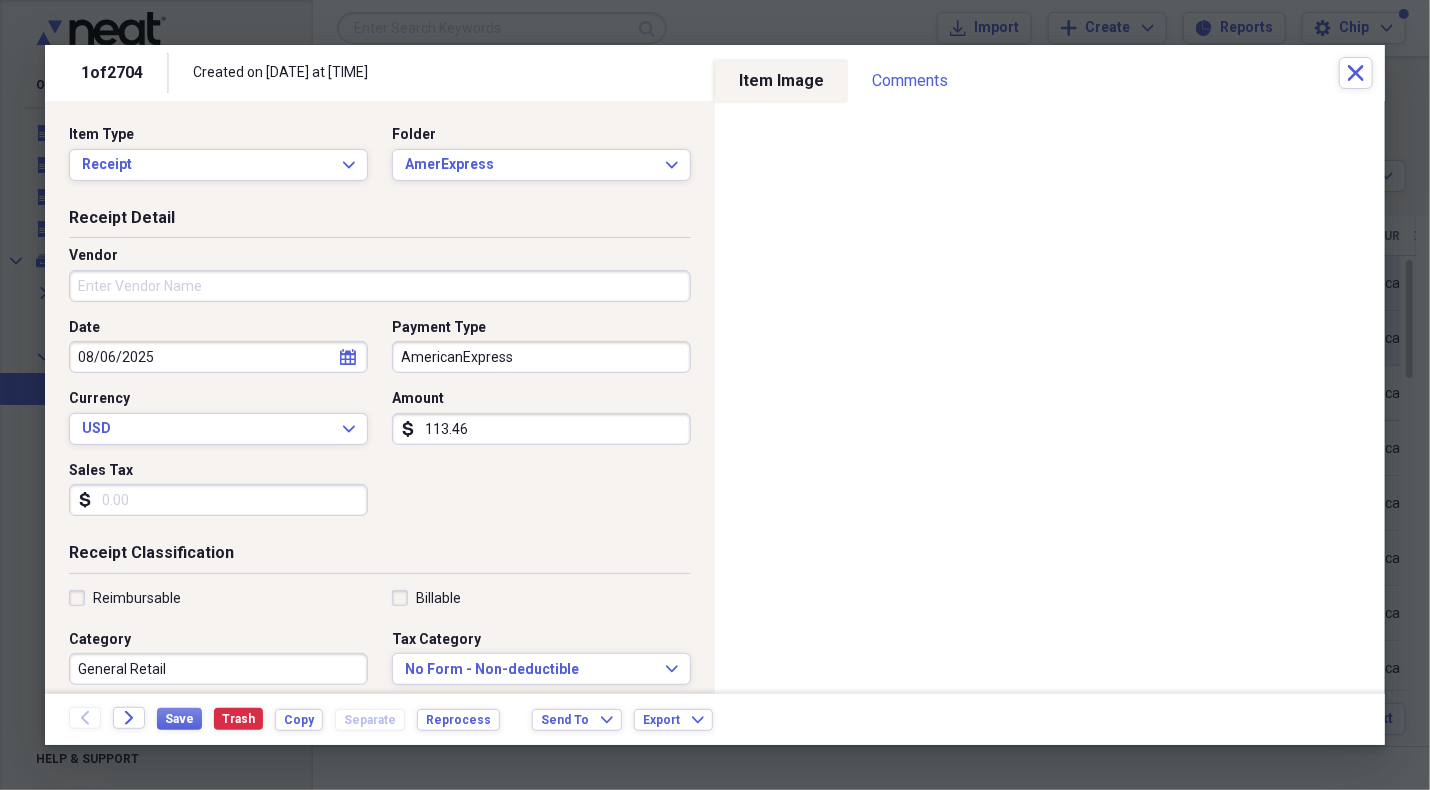 click on "Vendor" at bounding box center (380, 286) 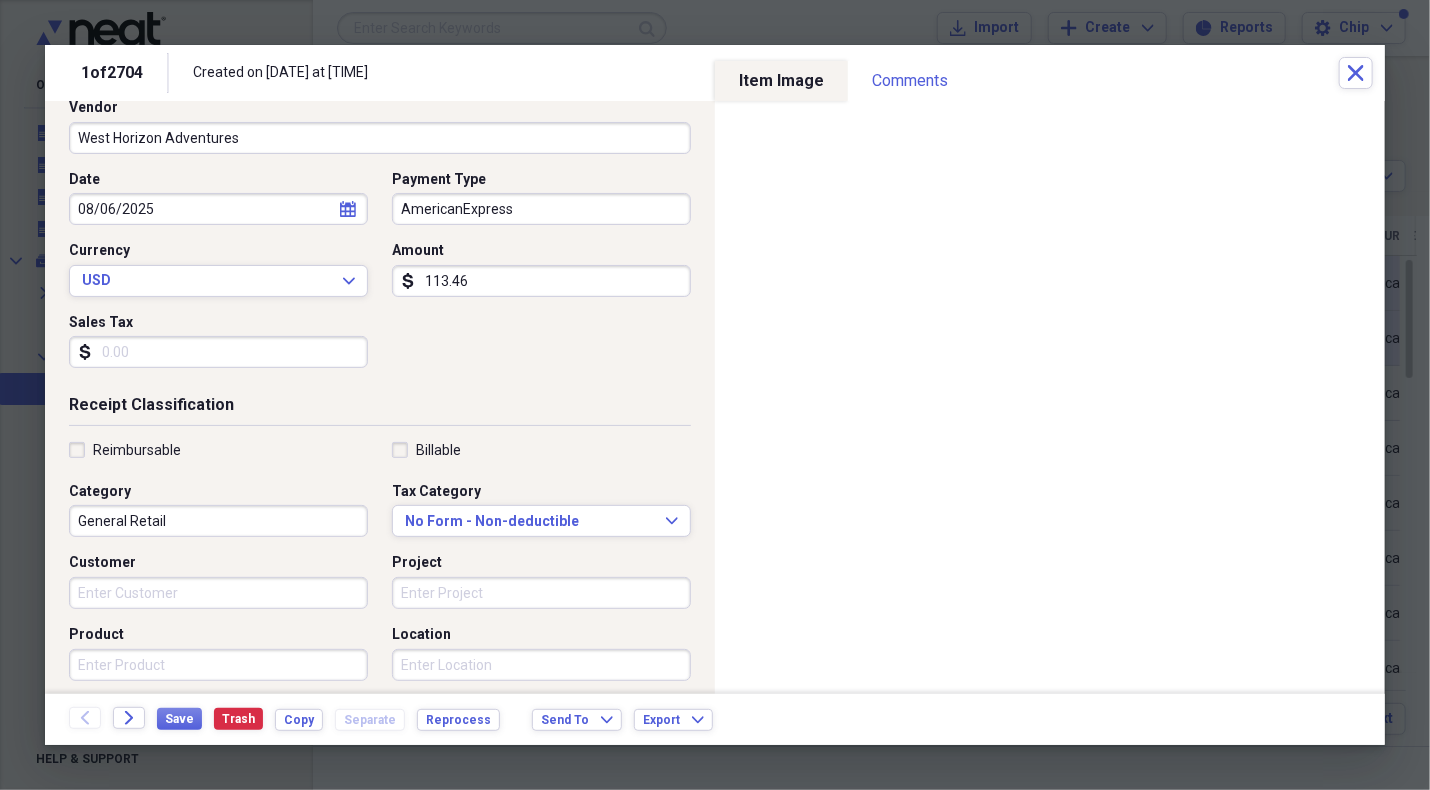 scroll, scrollTop: 200, scrollLeft: 0, axis: vertical 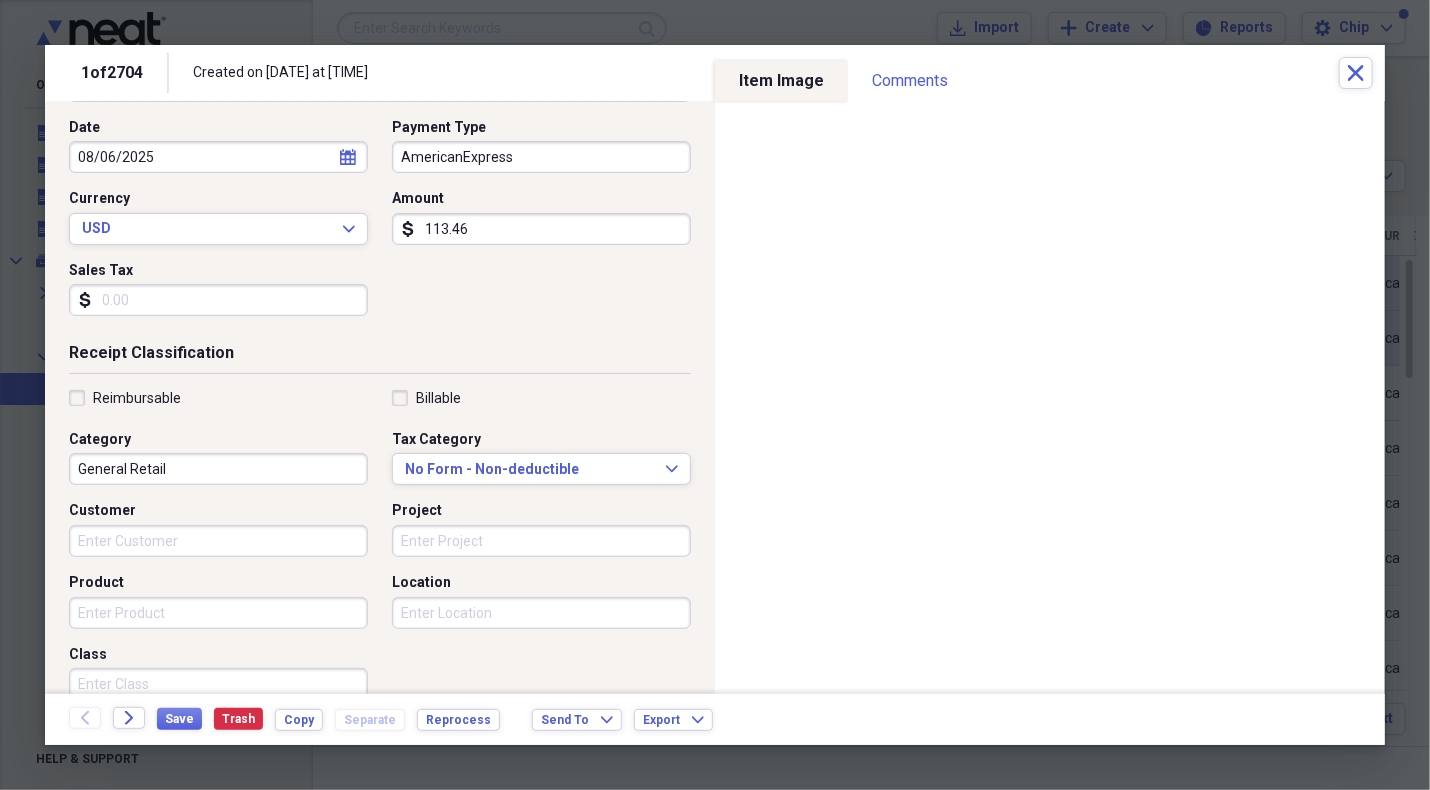 type on "West Horizon Adventures" 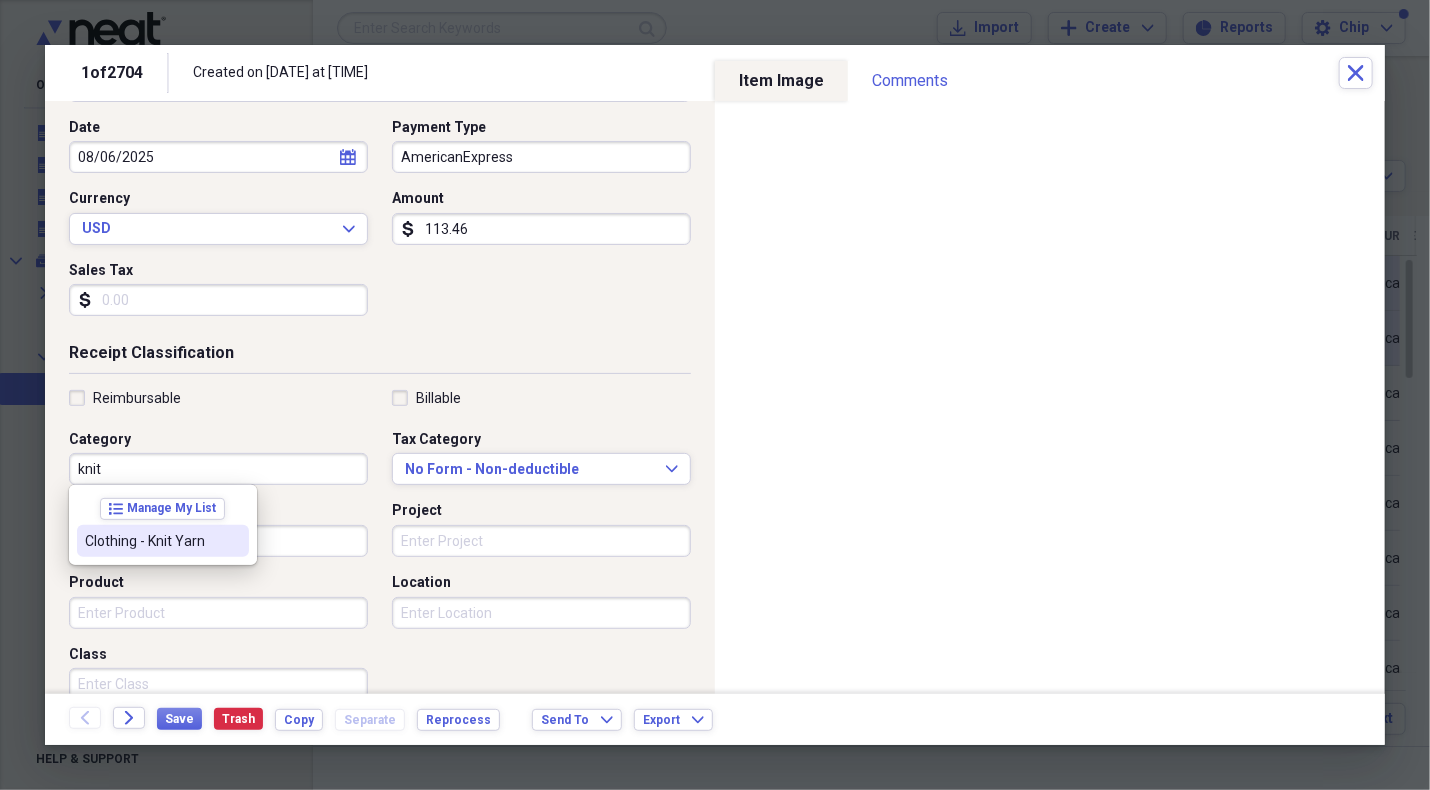 click on "Clothing - Knit Yarn" at bounding box center [151, 541] 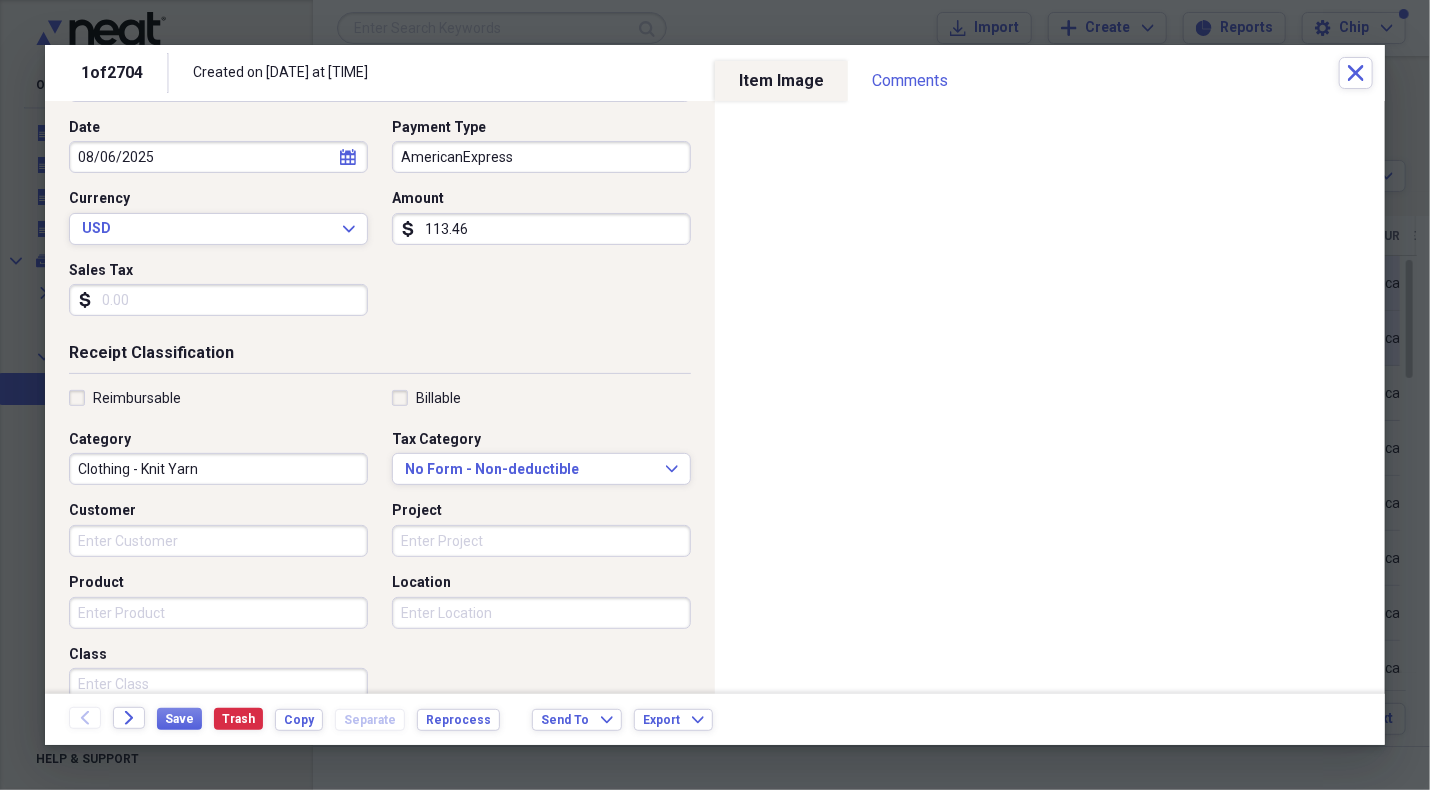 scroll, scrollTop: 400, scrollLeft: 0, axis: vertical 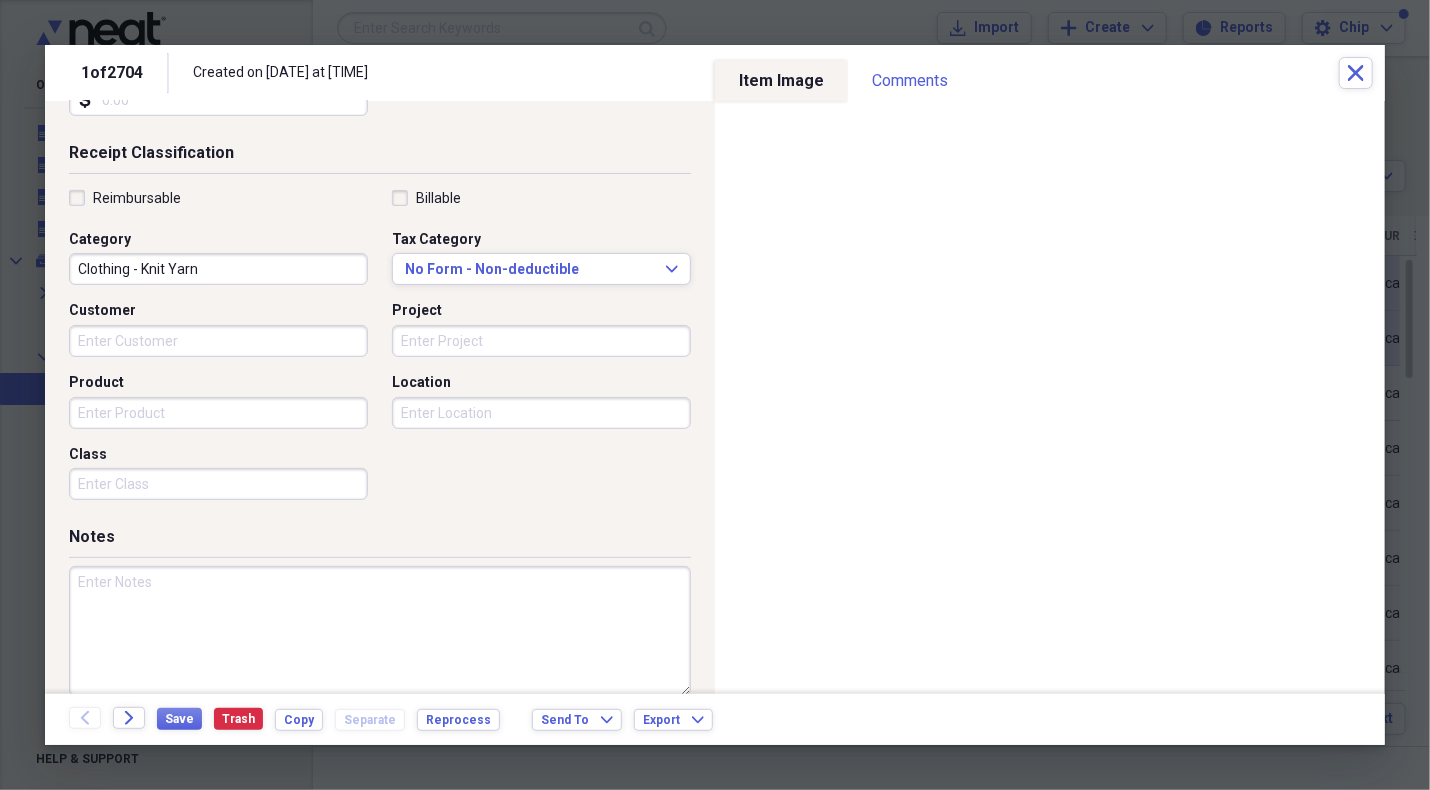 click at bounding box center (380, 631) 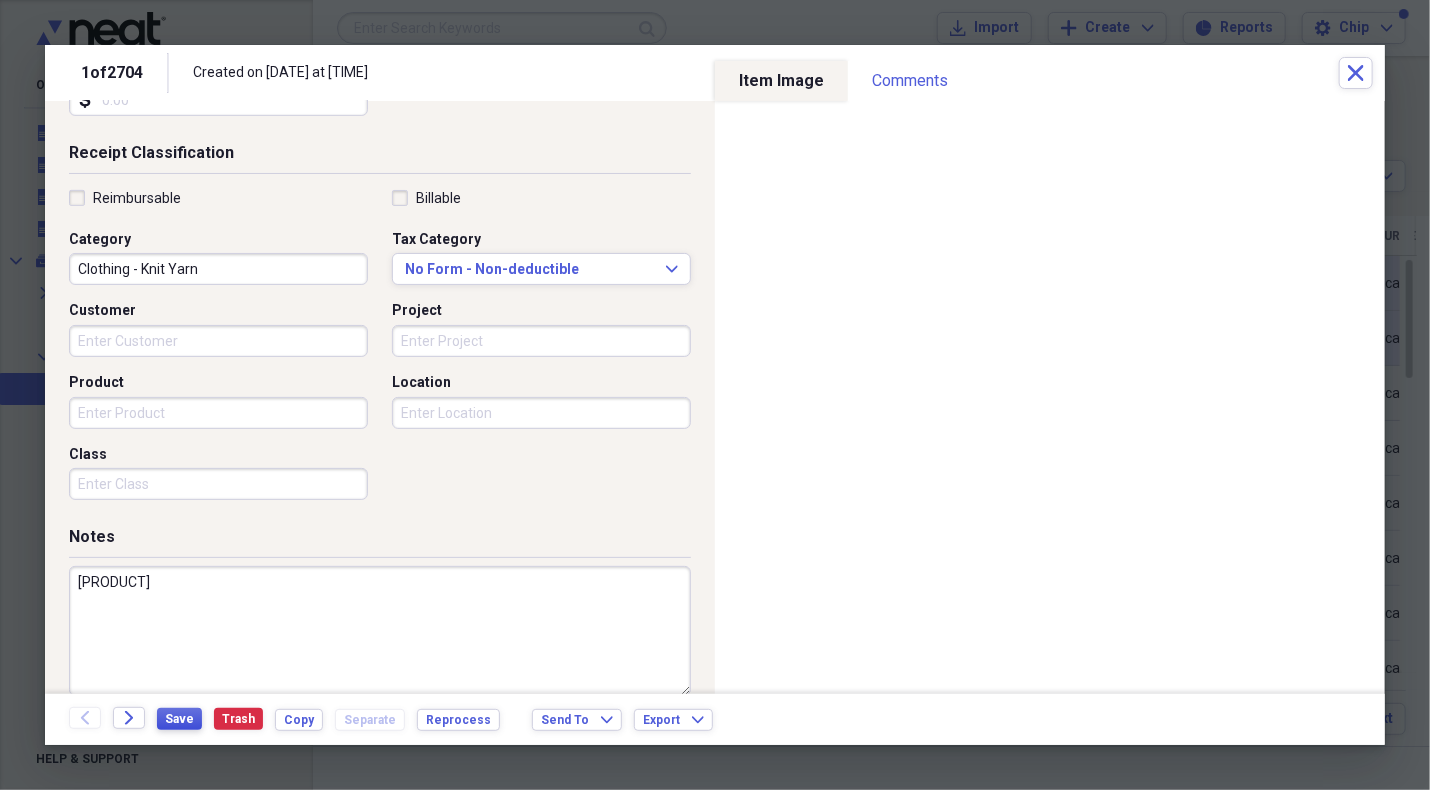 type on "[PRODUCT]" 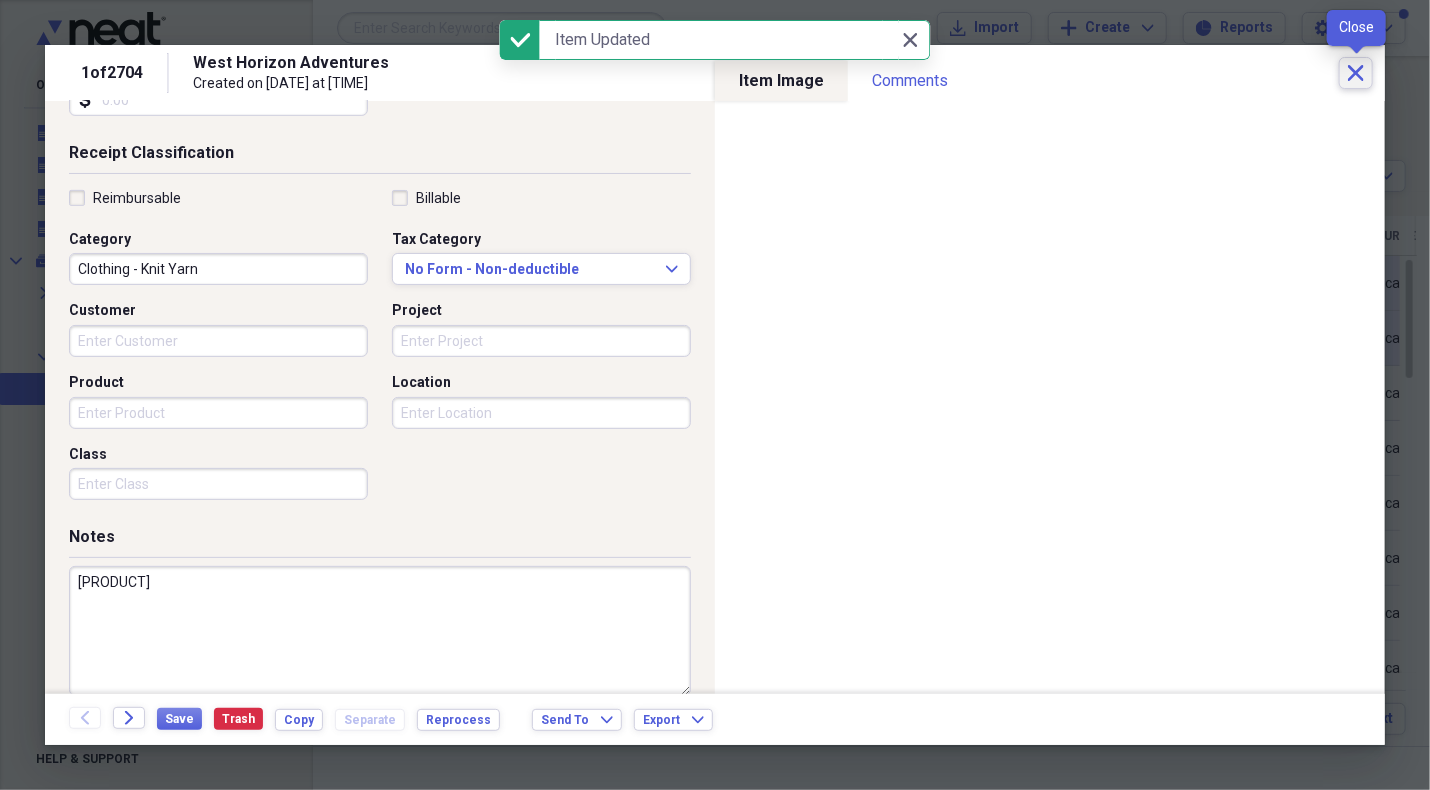 click on "Close" 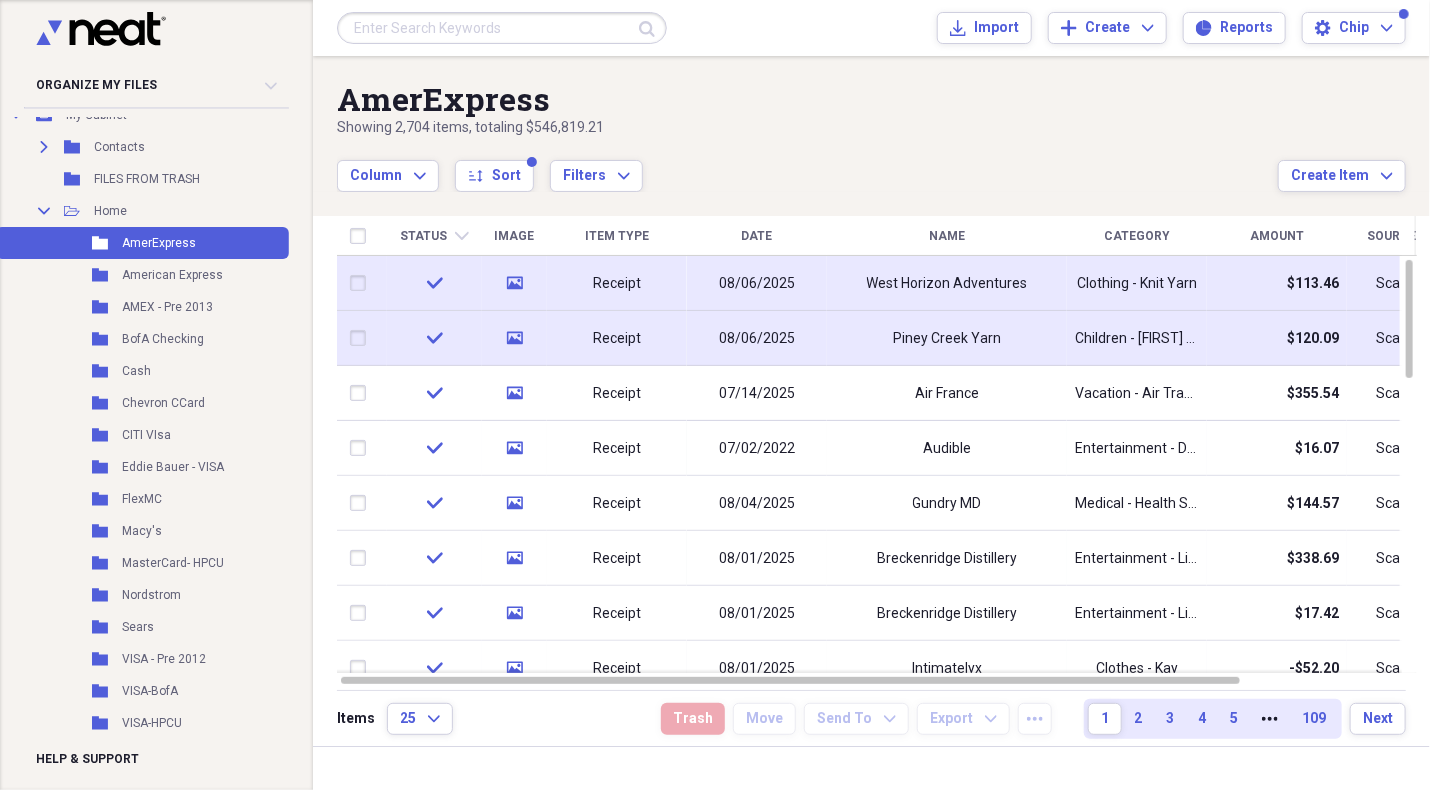 scroll, scrollTop: 172, scrollLeft: 0, axis: vertical 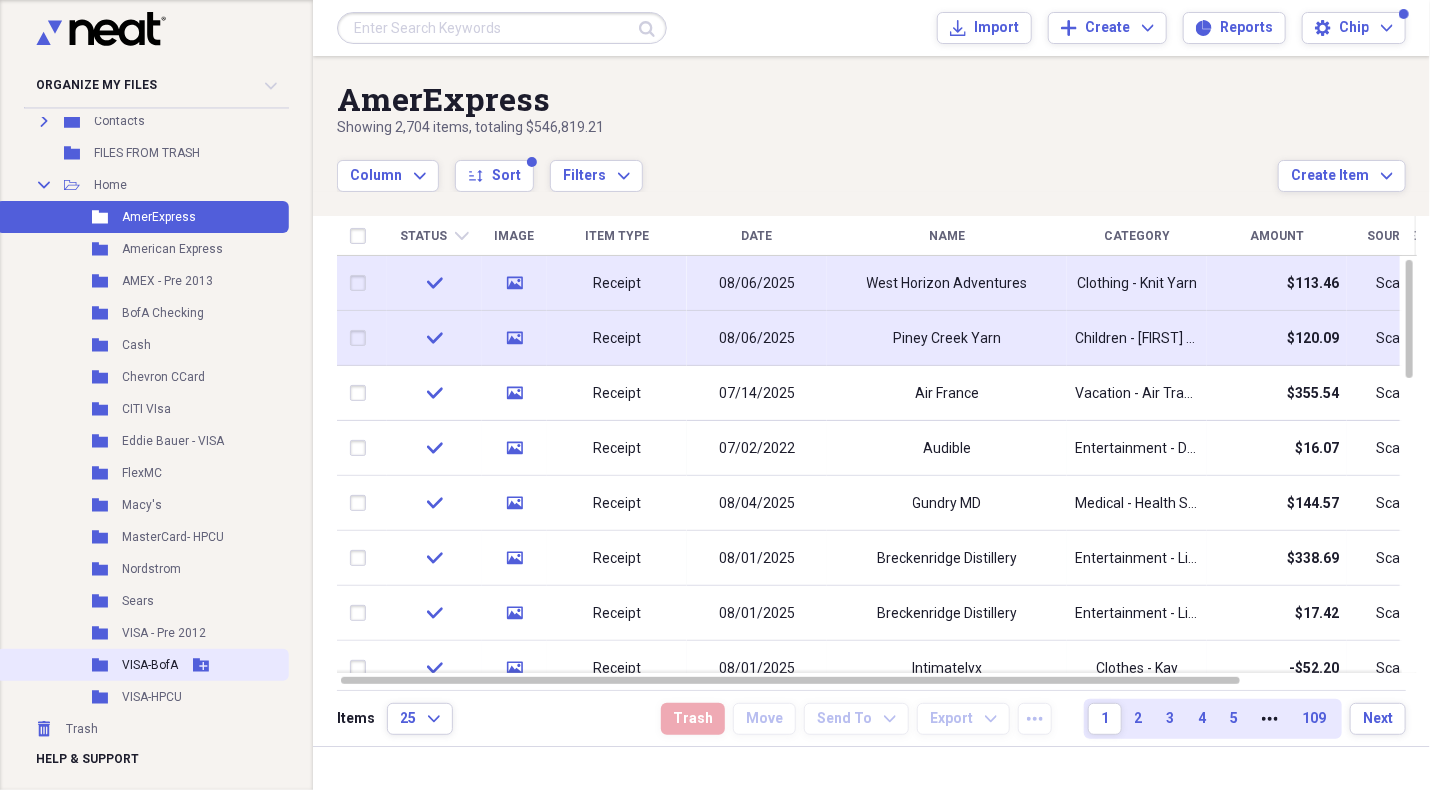 click on "VISA-BofA" at bounding box center [150, 665] 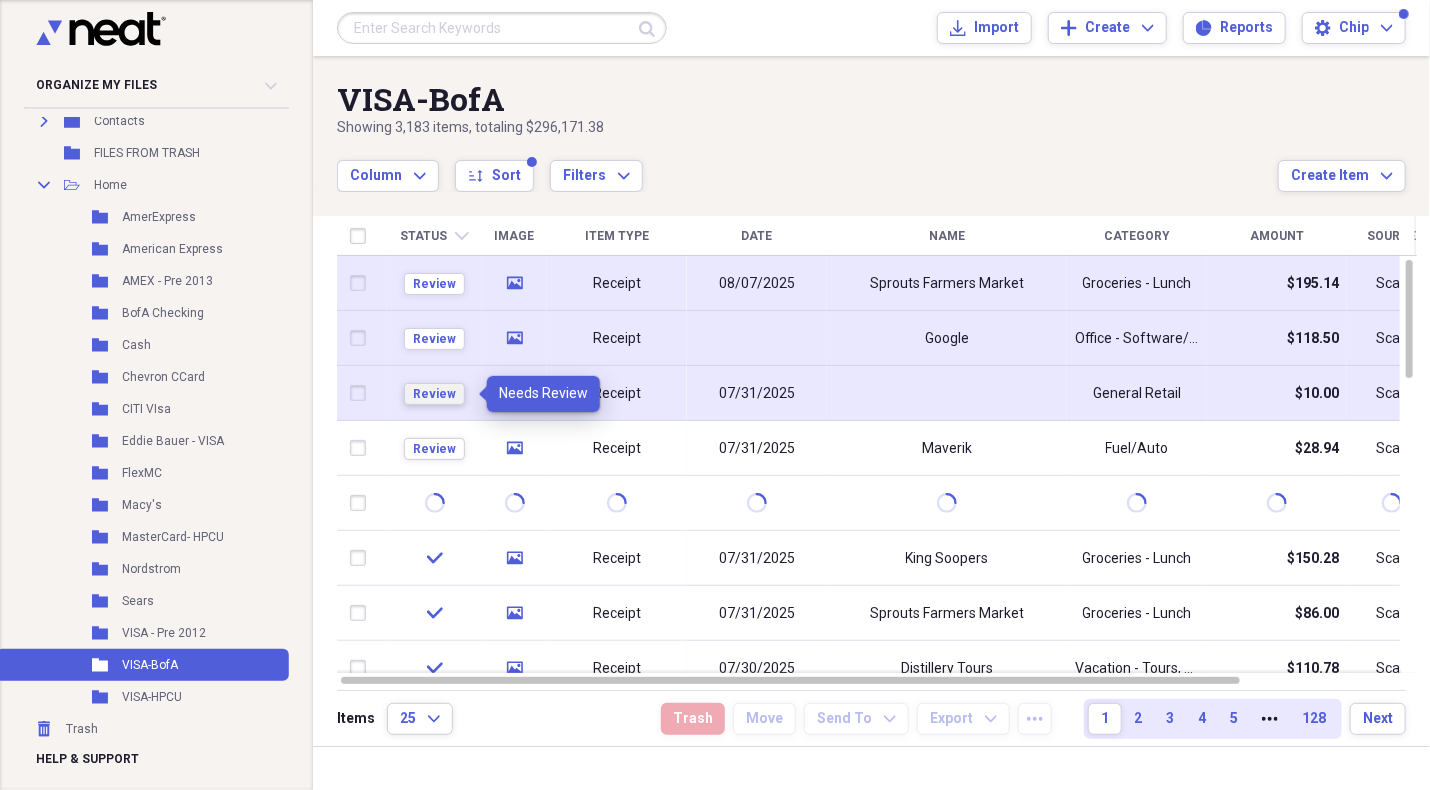 click on "Review" at bounding box center (434, 394) 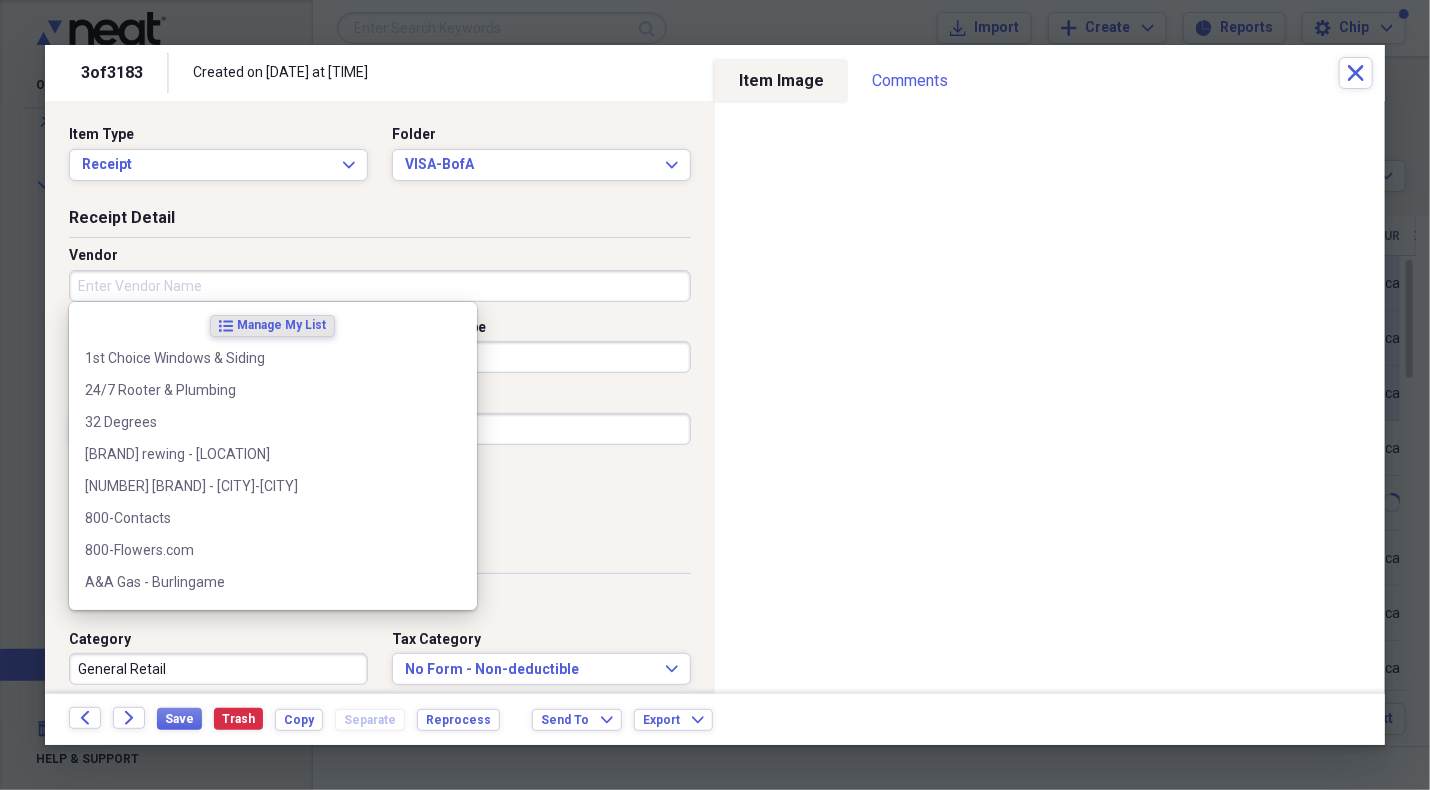 click on "Vendor" at bounding box center (380, 286) 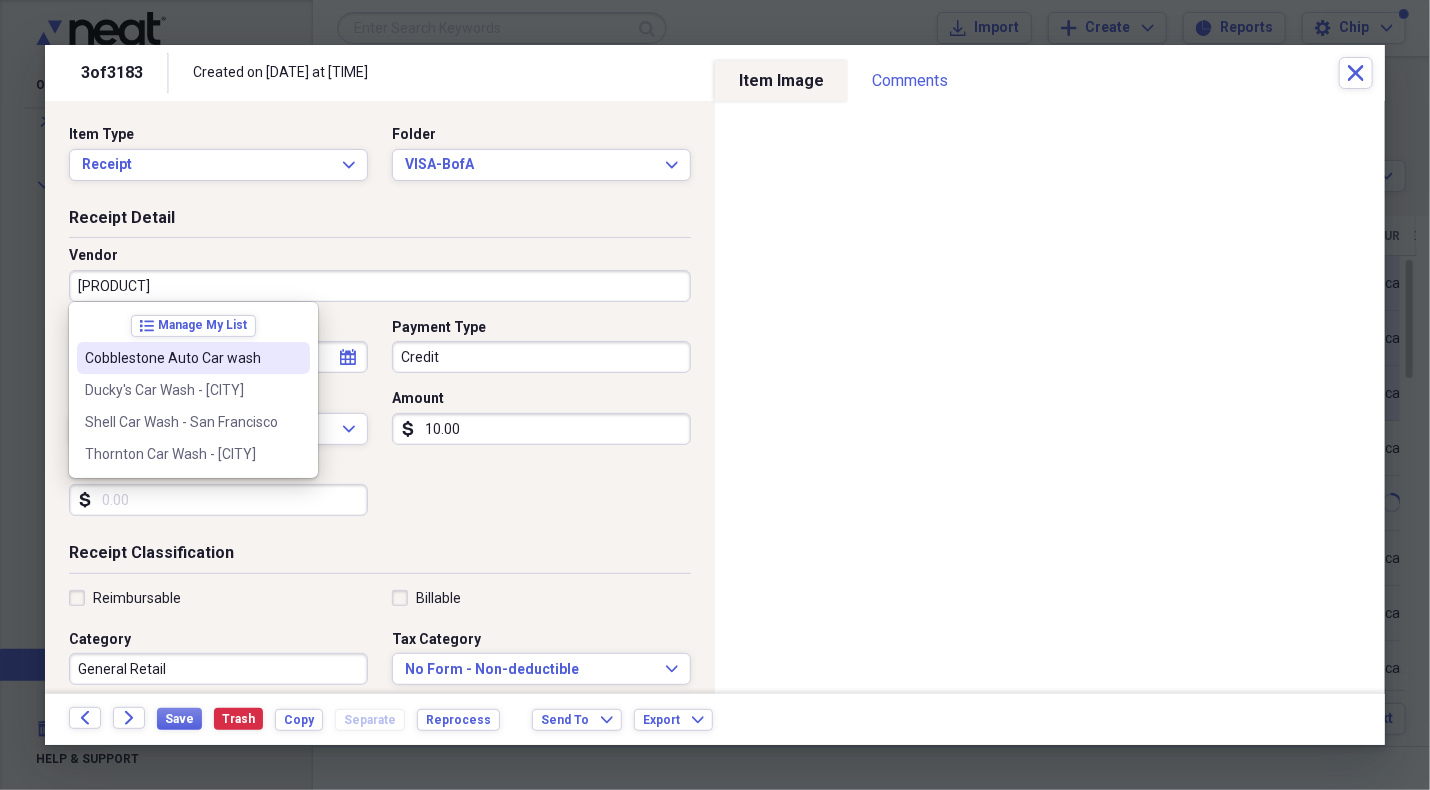 click on "Cobblestone Auto Car wash" at bounding box center [181, 358] 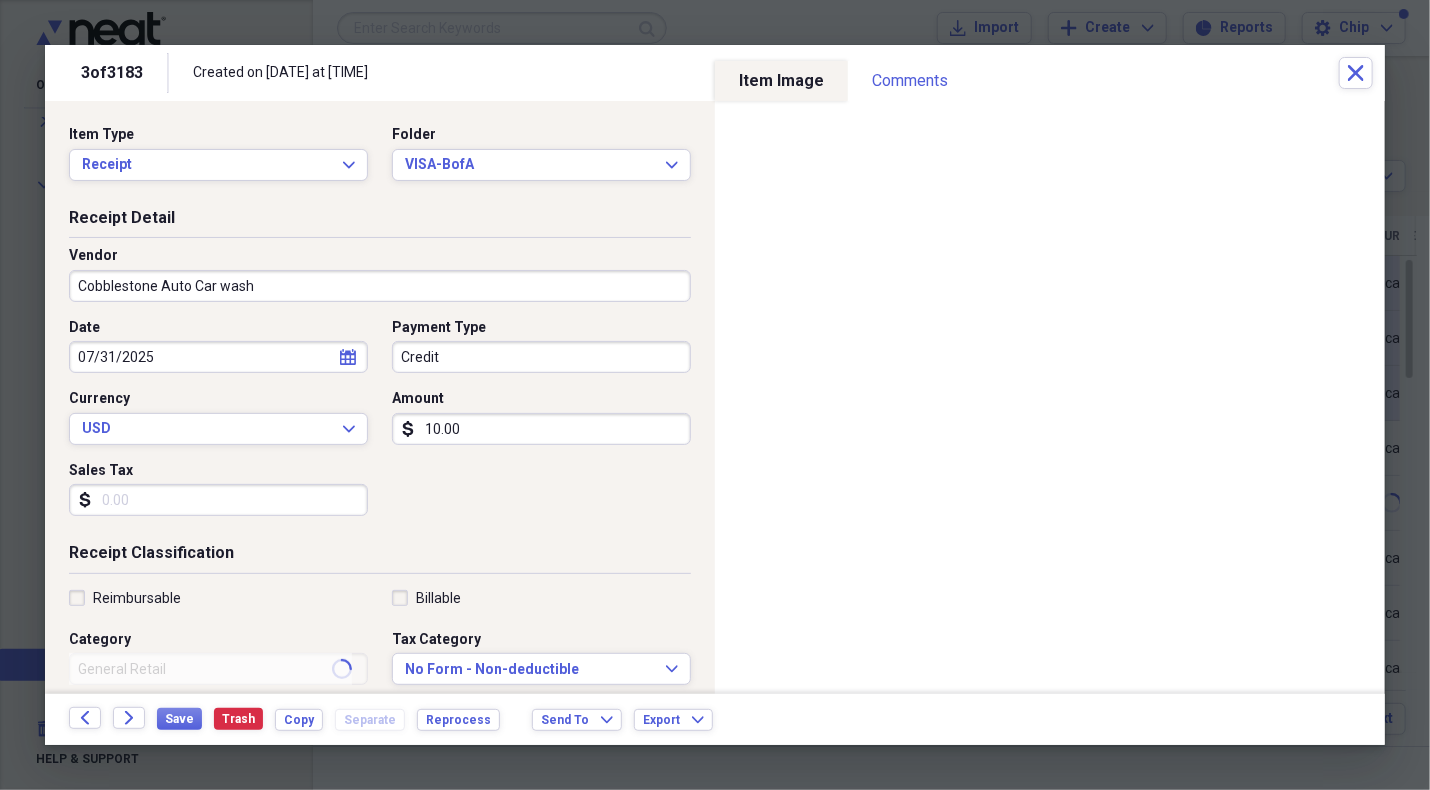 type on "Auto - Car Wash" 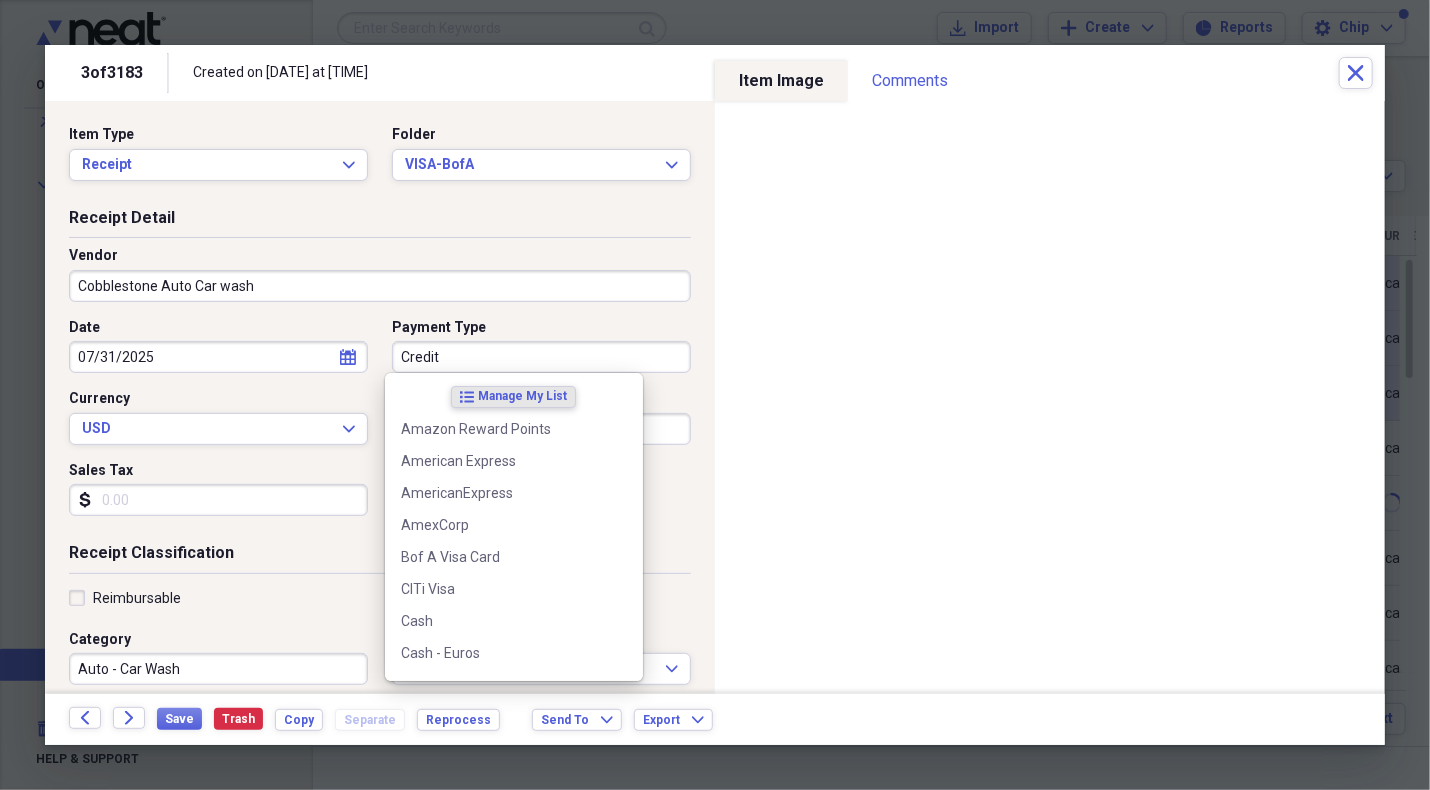 click on "Credit" at bounding box center (541, 357) 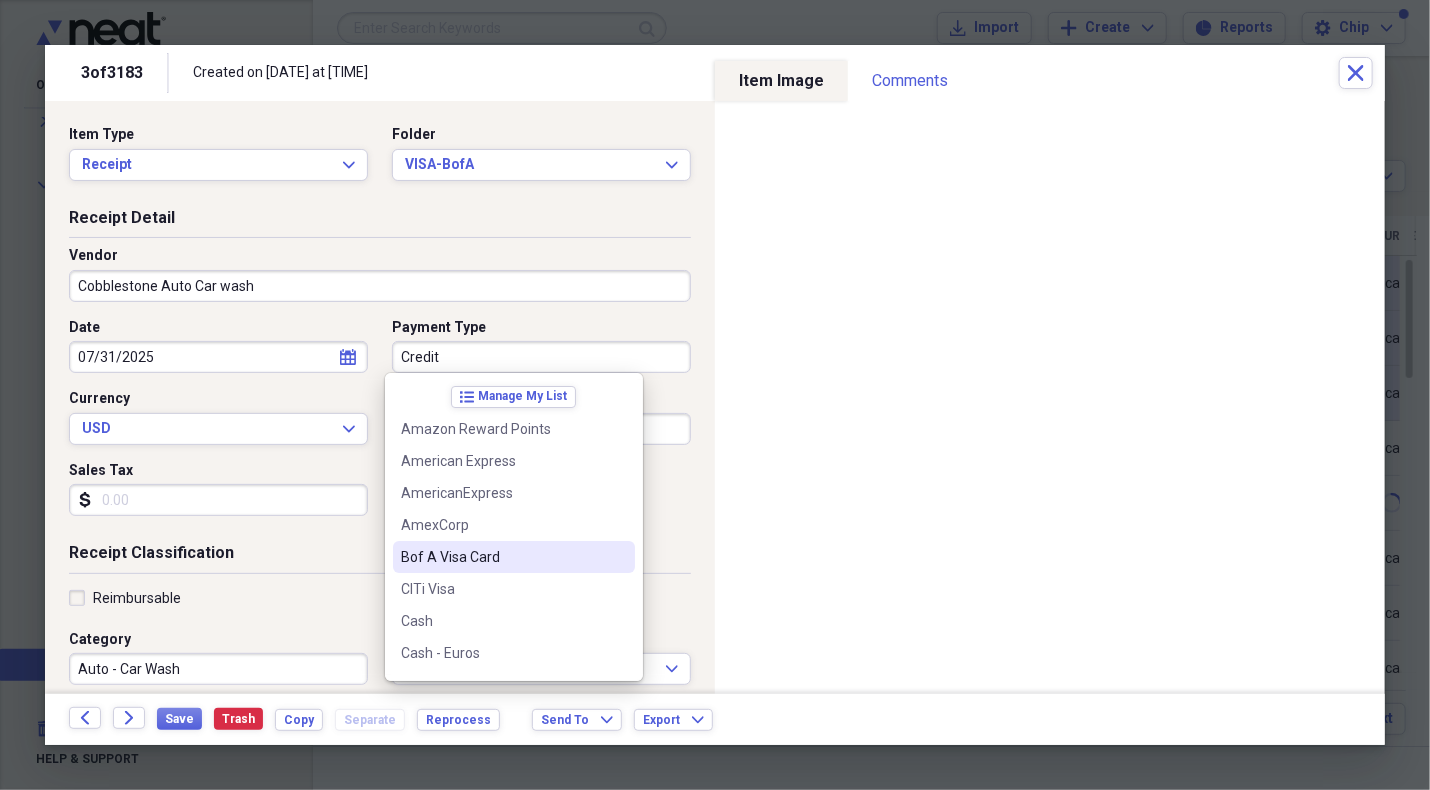 click on "Bof A Visa Card" at bounding box center (502, 557) 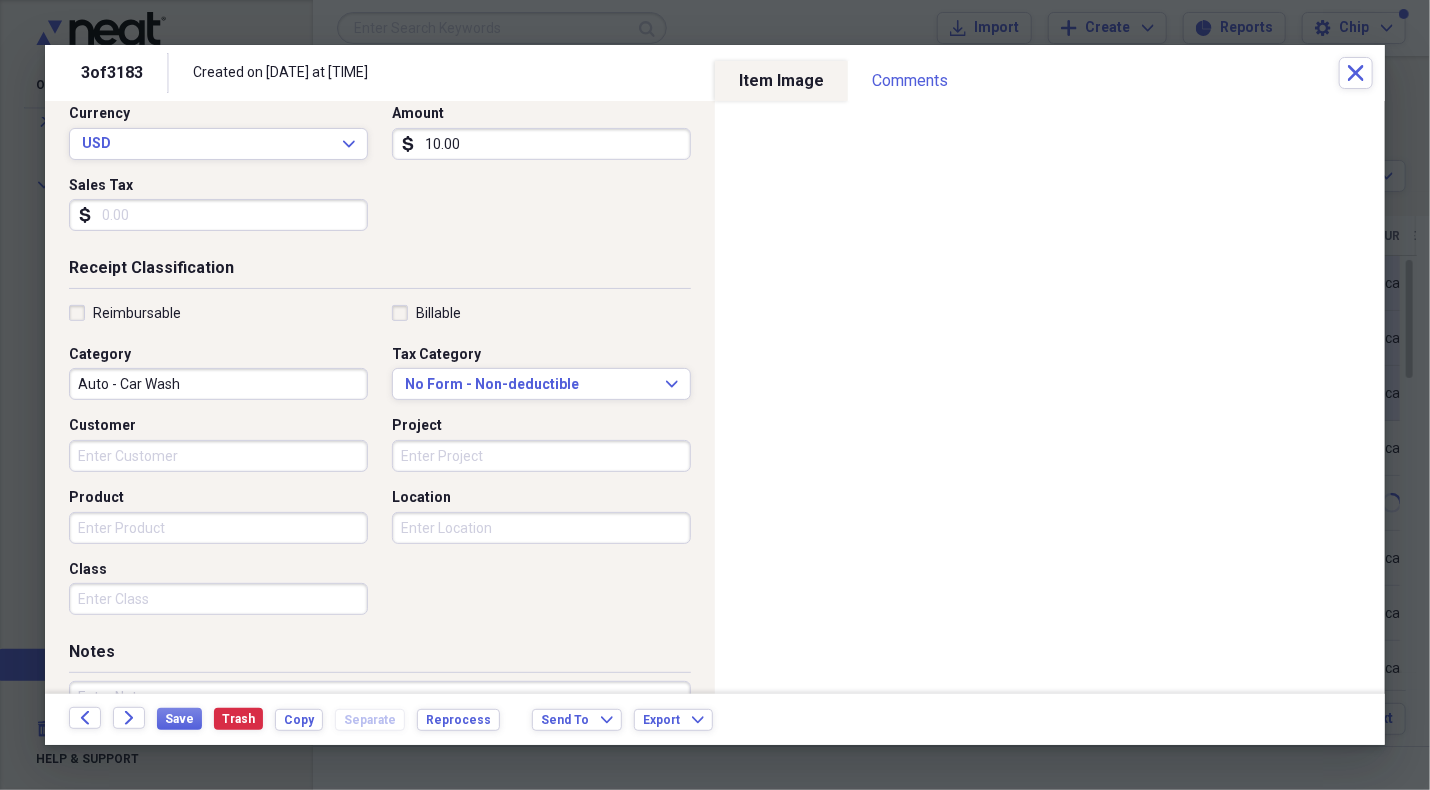 scroll, scrollTop: 400, scrollLeft: 0, axis: vertical 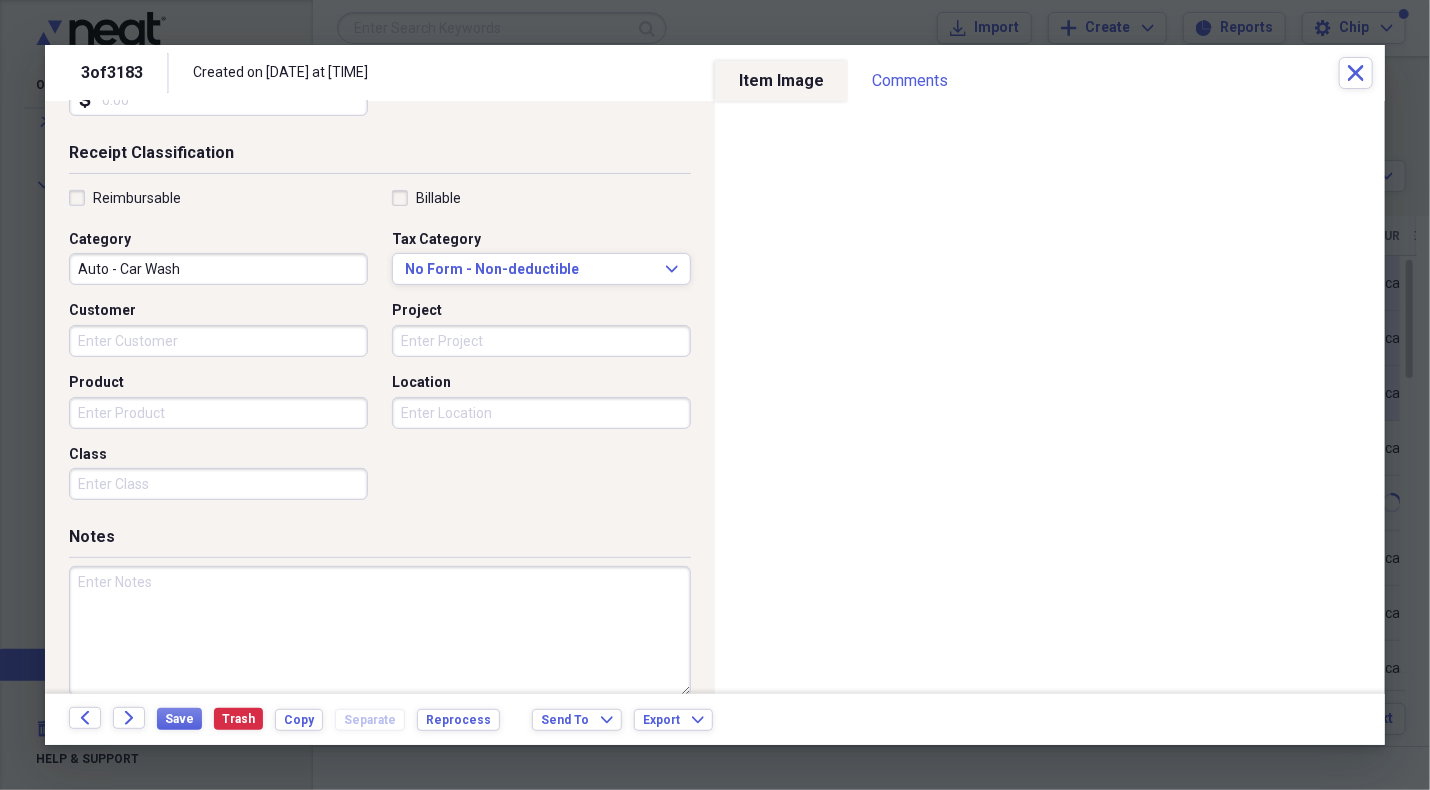 click at bounding box center (380, 631) 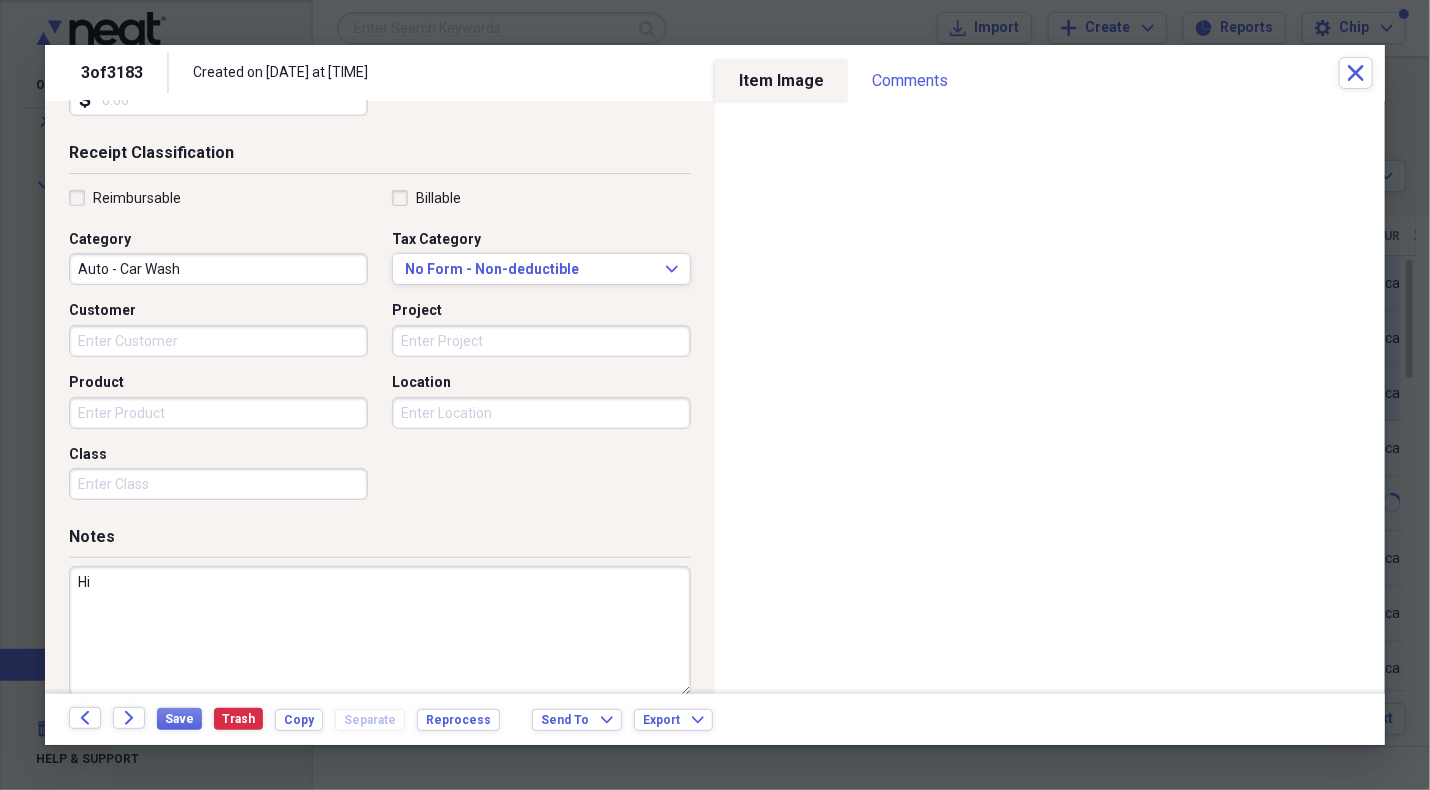 type on "H" 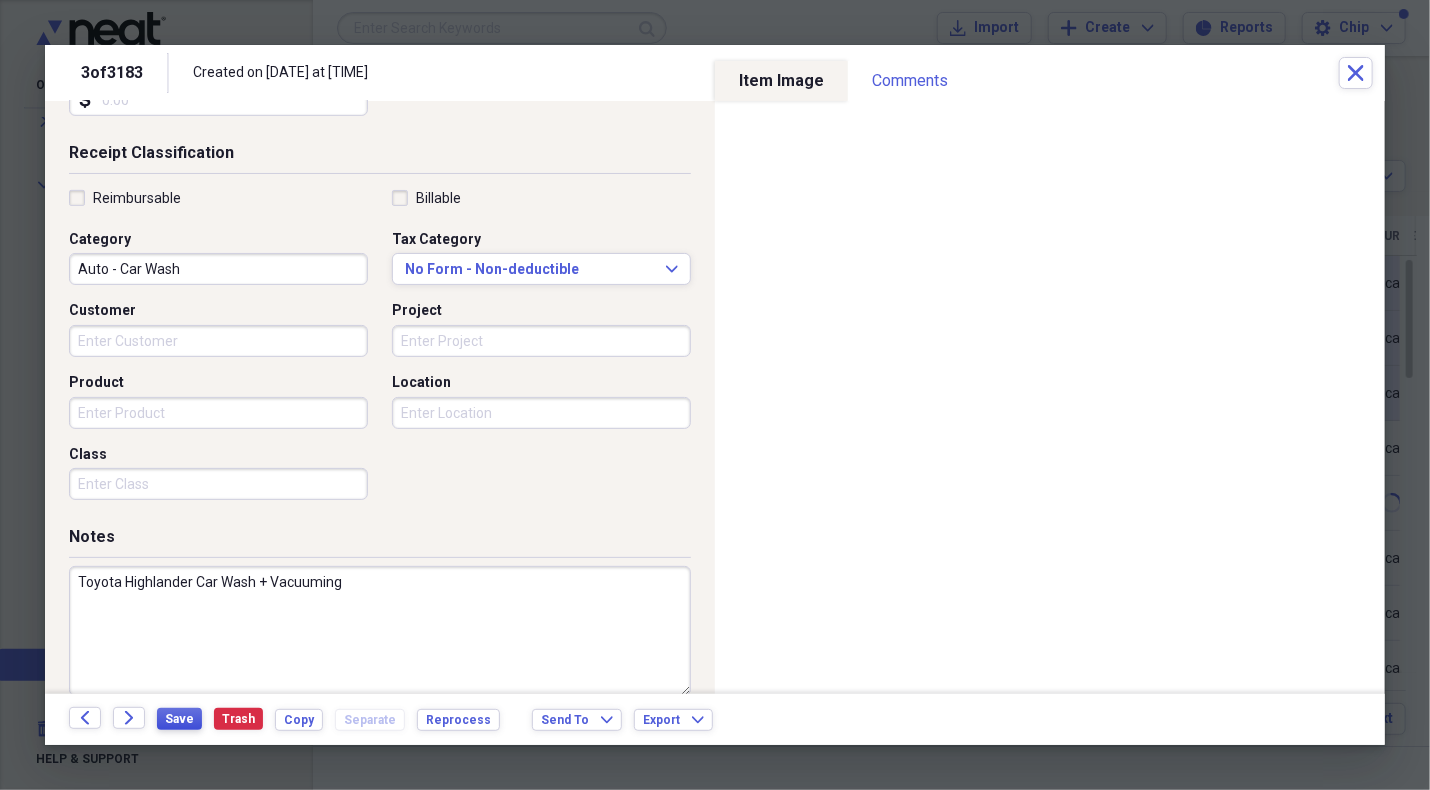 type on "Toyota Highlander Car Wash + Vacuuming" 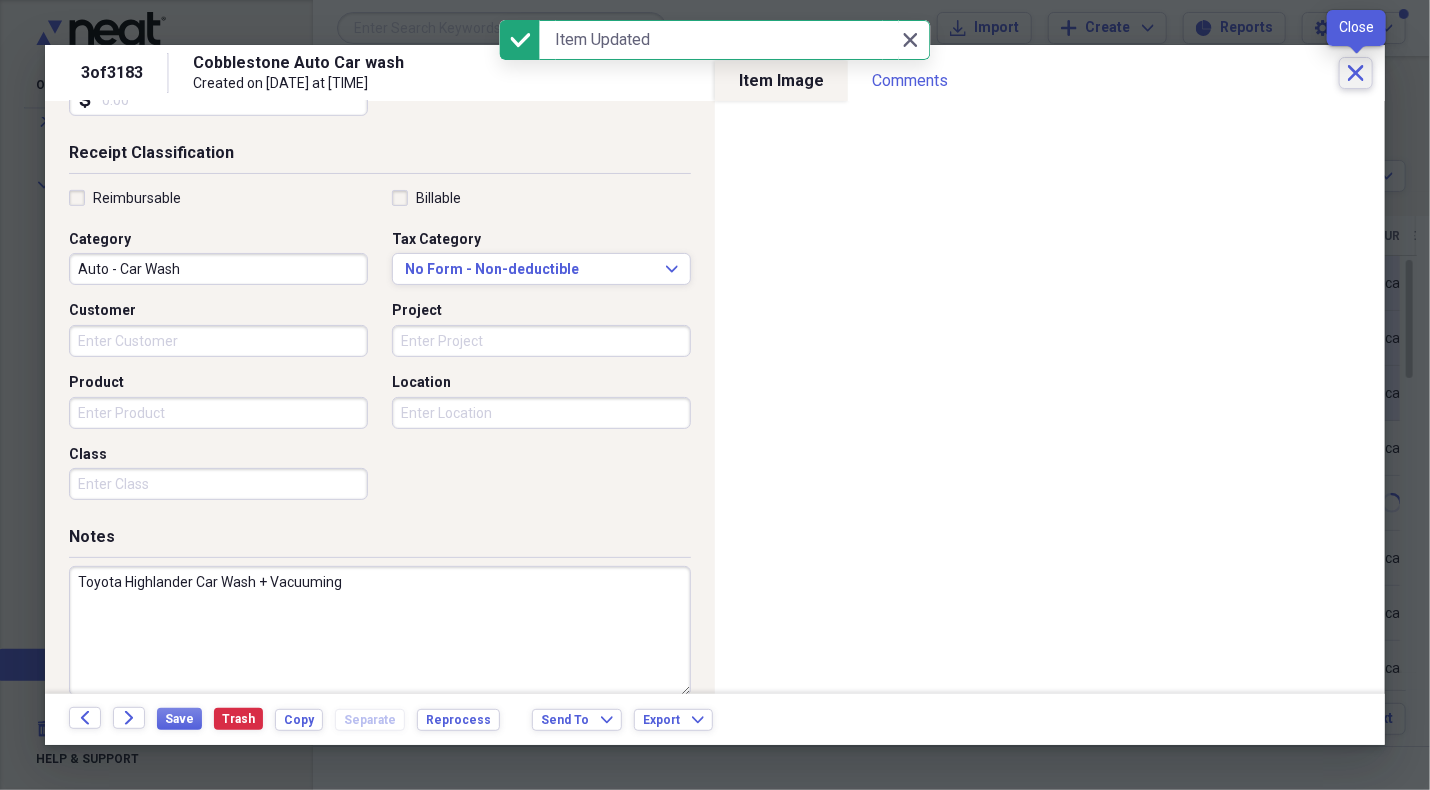 click 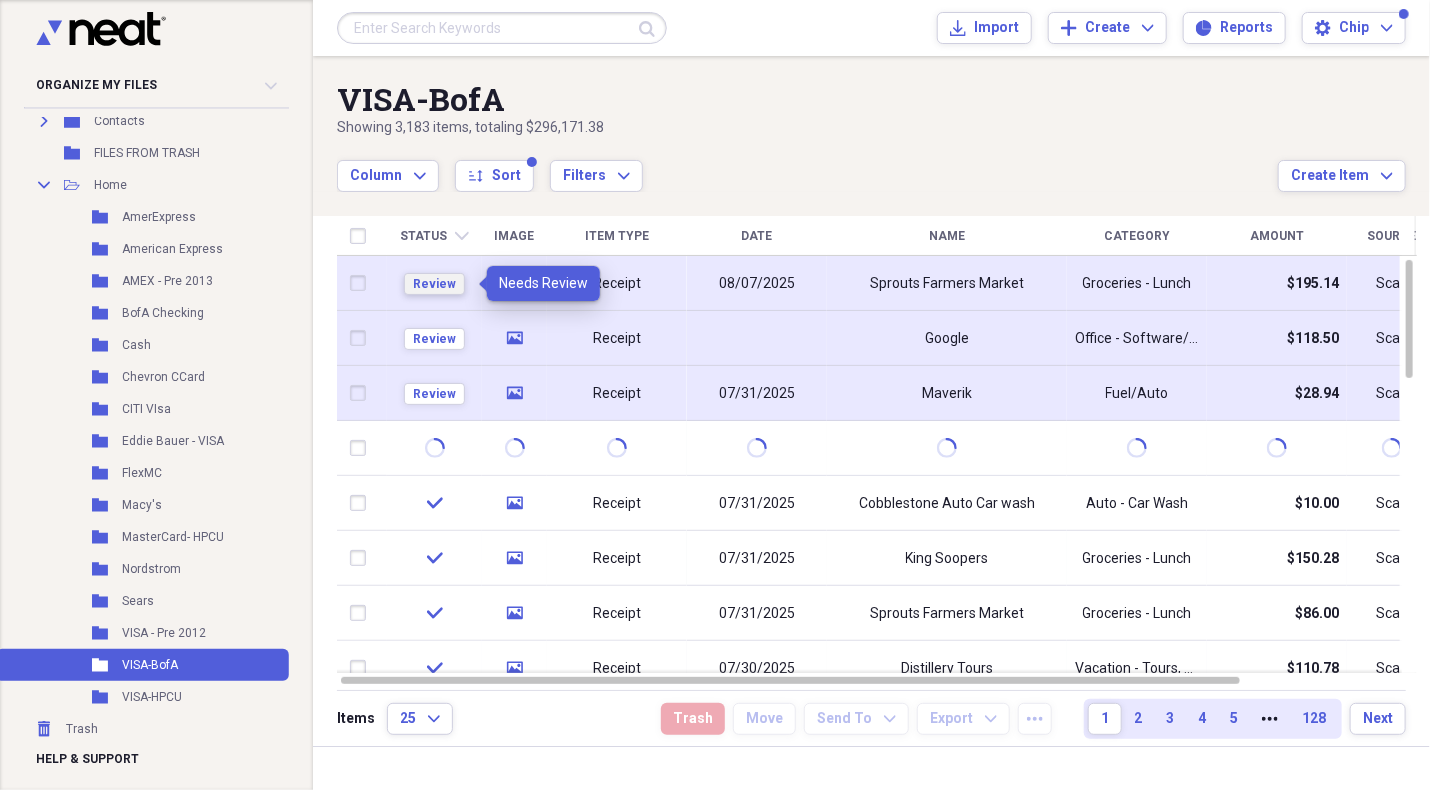 click on "Review" at bounding box center [434, 284] 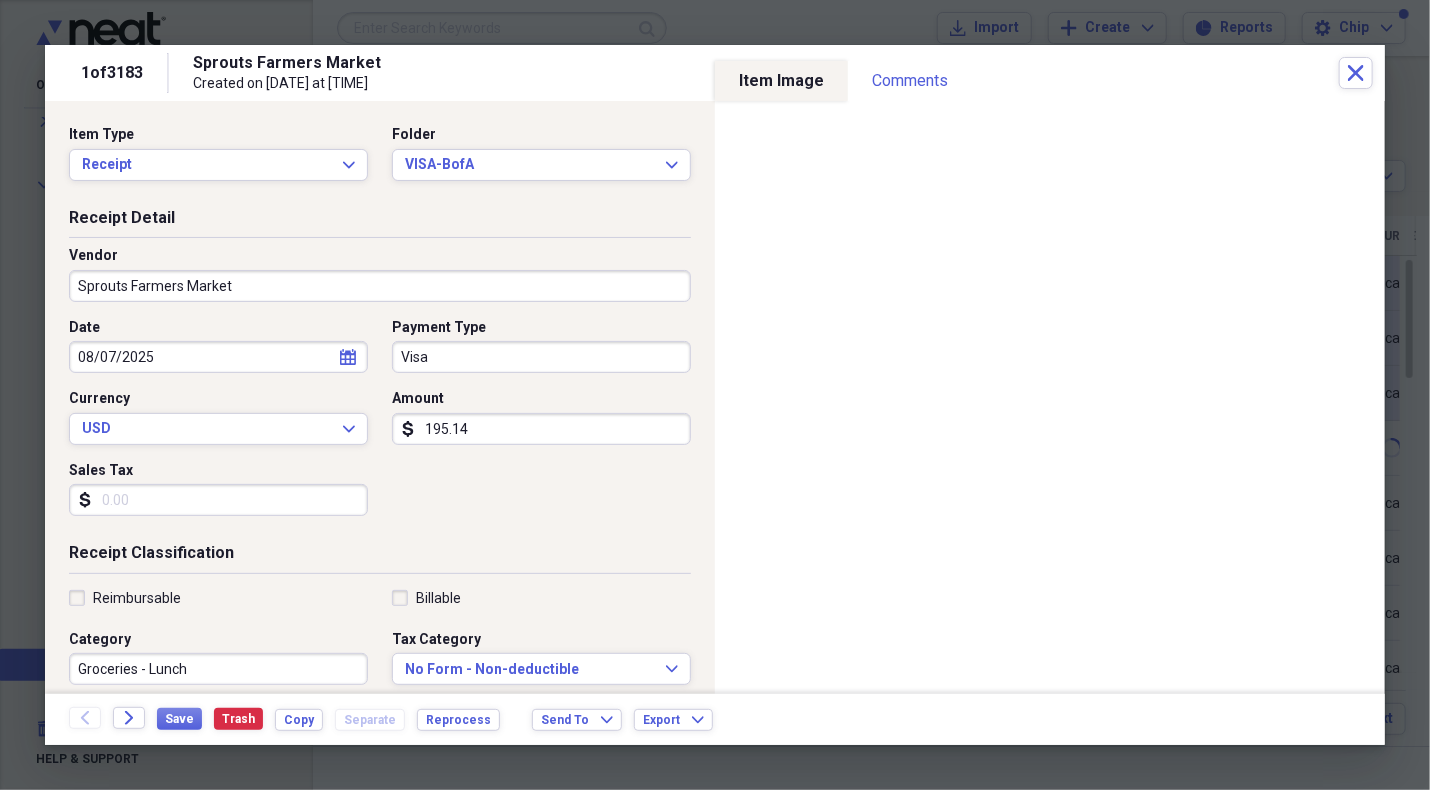click on "Visa" at bounding box center (541, 357) 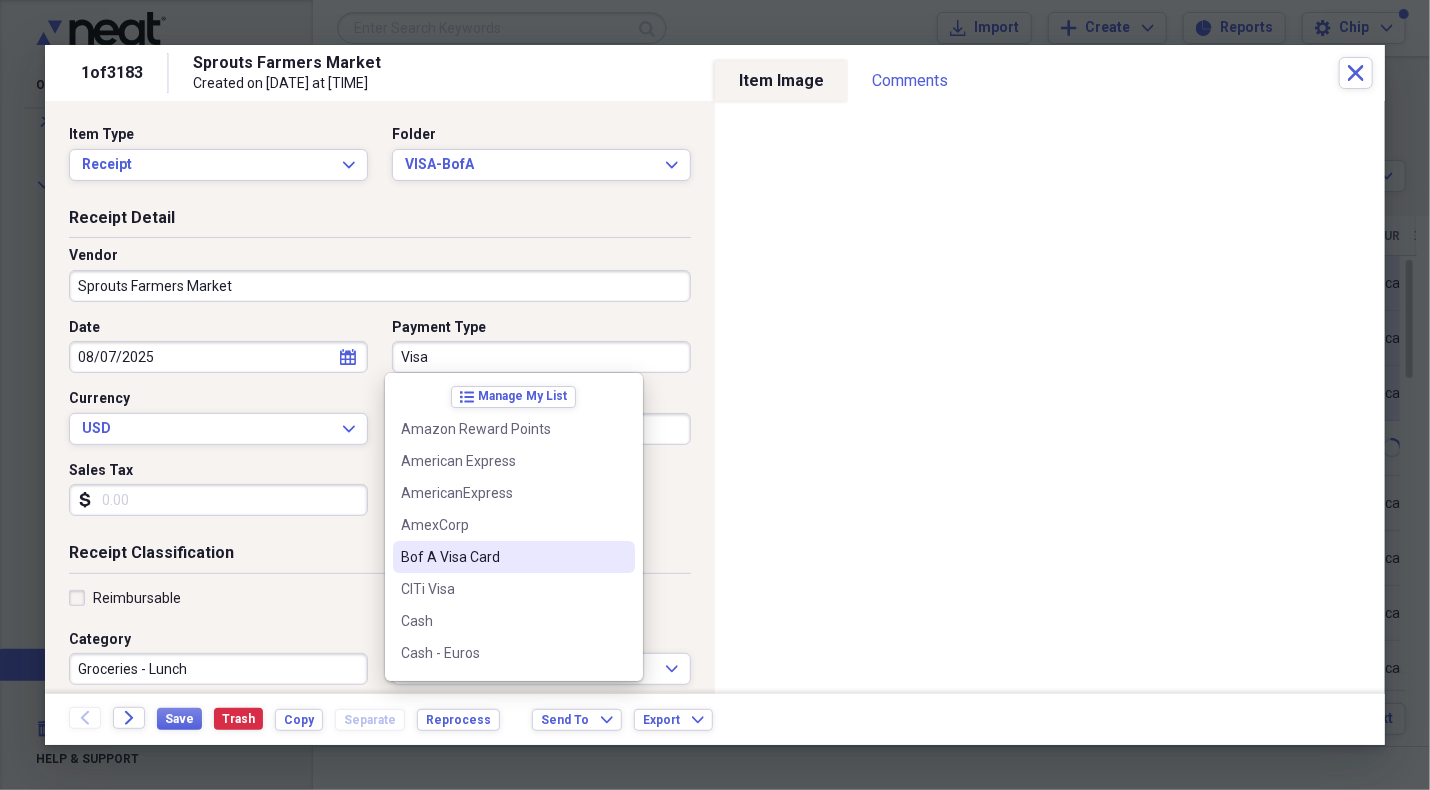 click on "Bof A Visa Card" at bounding box center (502, 557) 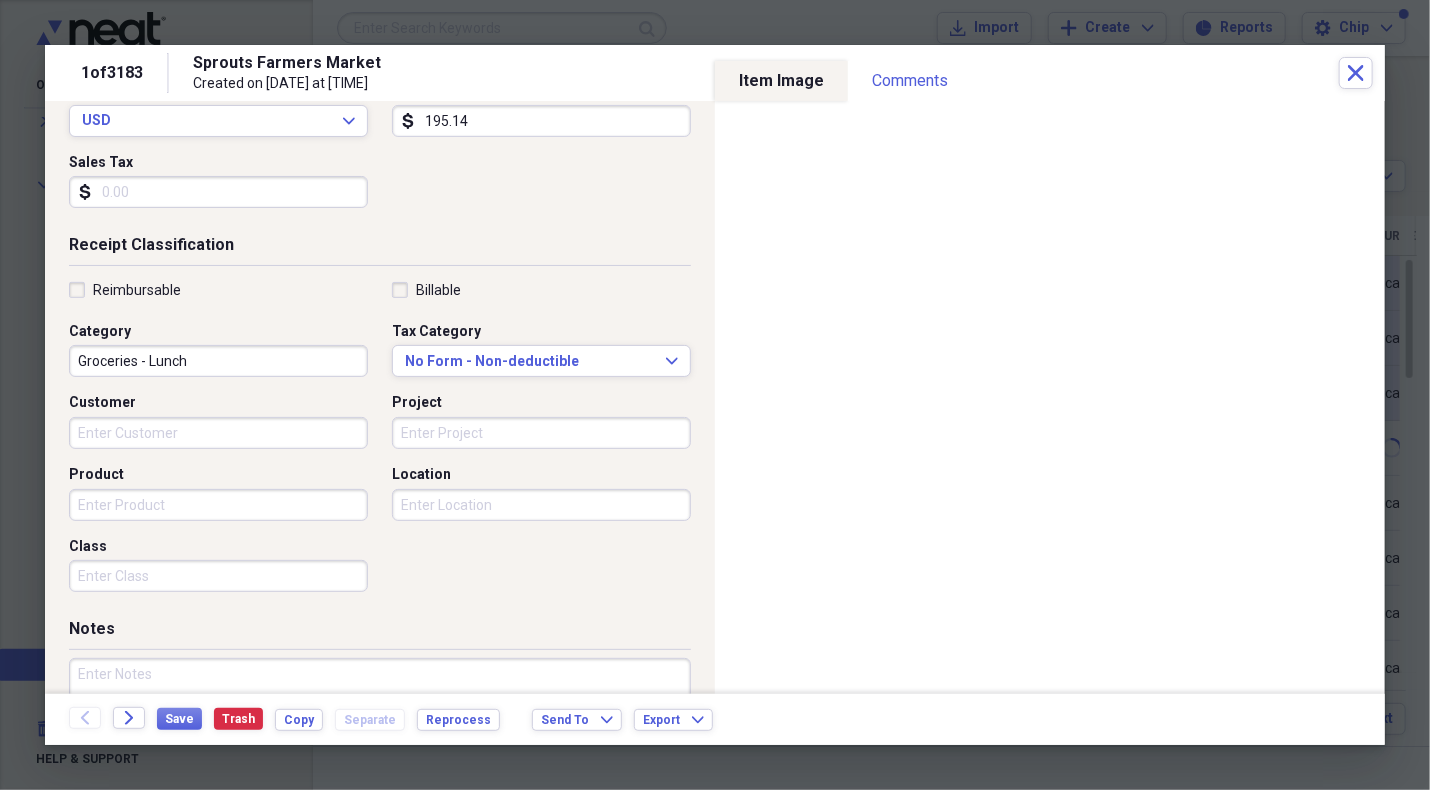 scroll, scrollTop: 400, scrollLeft: 0, axis: vertical 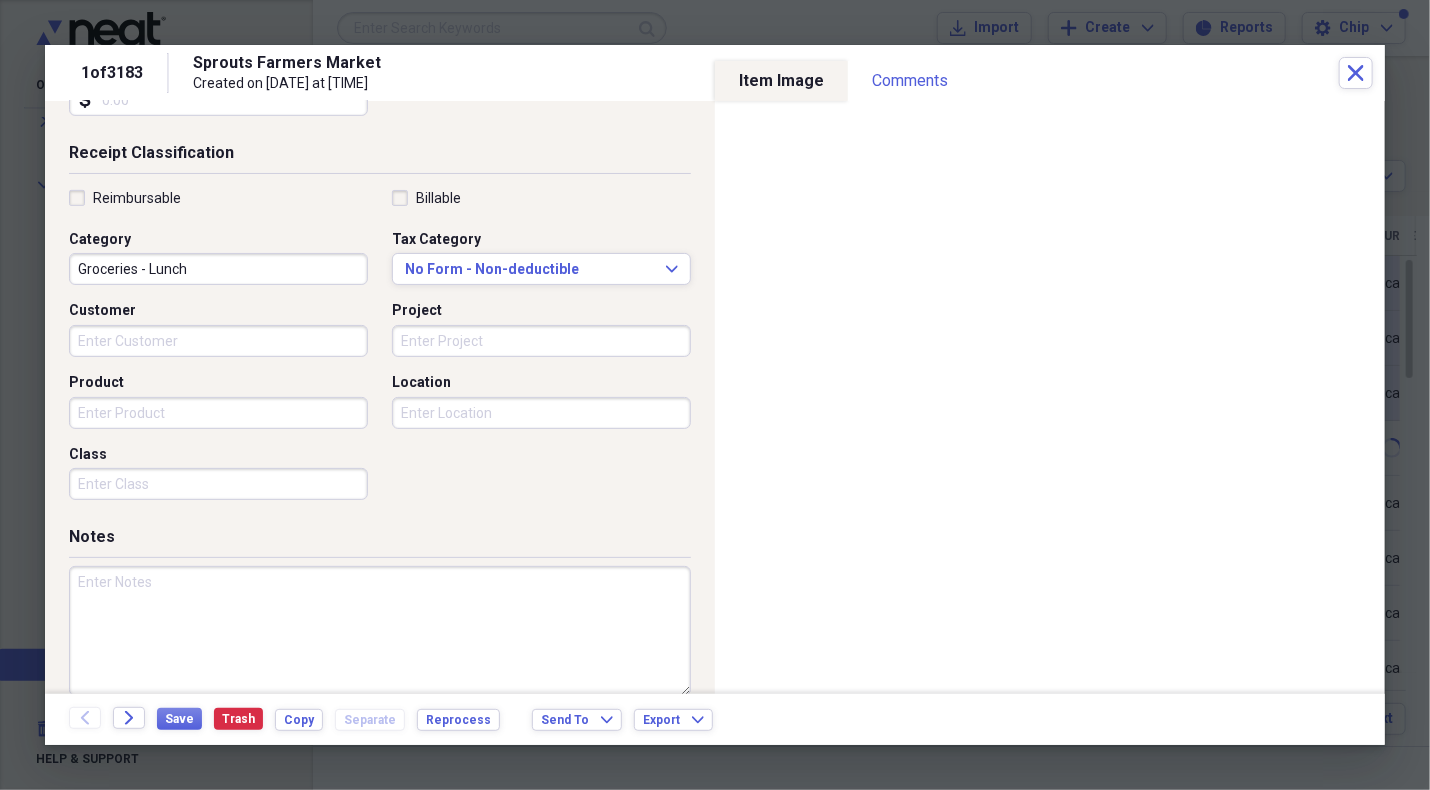 click at bounding box center (380, 631) 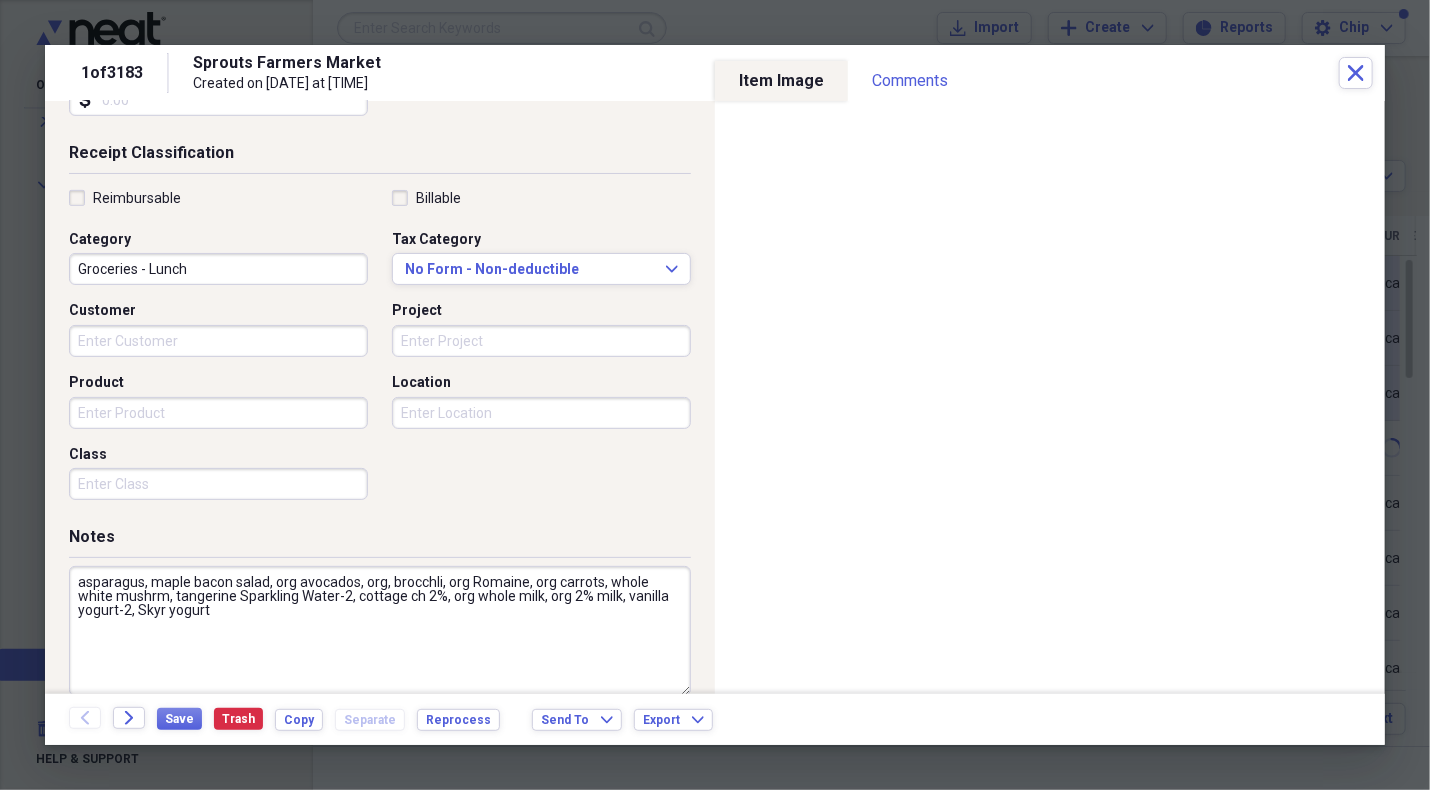 click on "asparagus, maple bacon salad, org avocados, org, brocchli, org Romaine, org carrots, whole white mushrm, tangerine Sparkling Water-2, cottage ch 2%, org whole milk, org 2% milk, vanilla yogurt-2, Skyr yogurt" at bounding box center [380, 631] 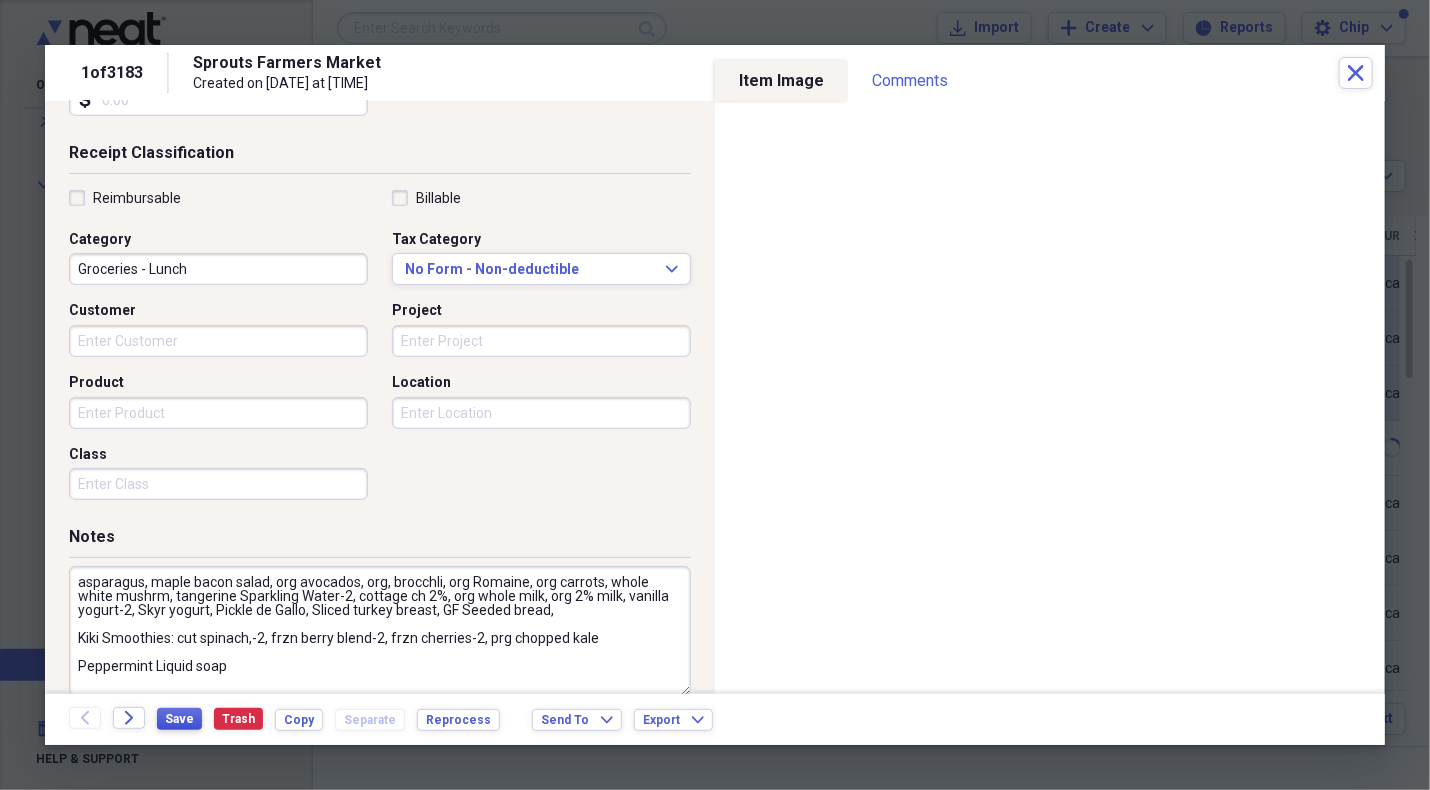 type on "asparagus, maple bacon salad, org avocados, org, brocchli, org Romaine, org carrots, whole white mushrm, tangerine Sparkling Water-2, cottage ch 2%, org whole milk, org 2% milk, vanilla yogurt-2, Skyr yogurt, Pickle de Gallo, Sliced turkey breast, GF Seeded bread,
Kiki Smoothies: cut spinach,-2, frzn berry blend-2, frzn cherries-2, prg chopped kale
Peppermint Liquid soap" 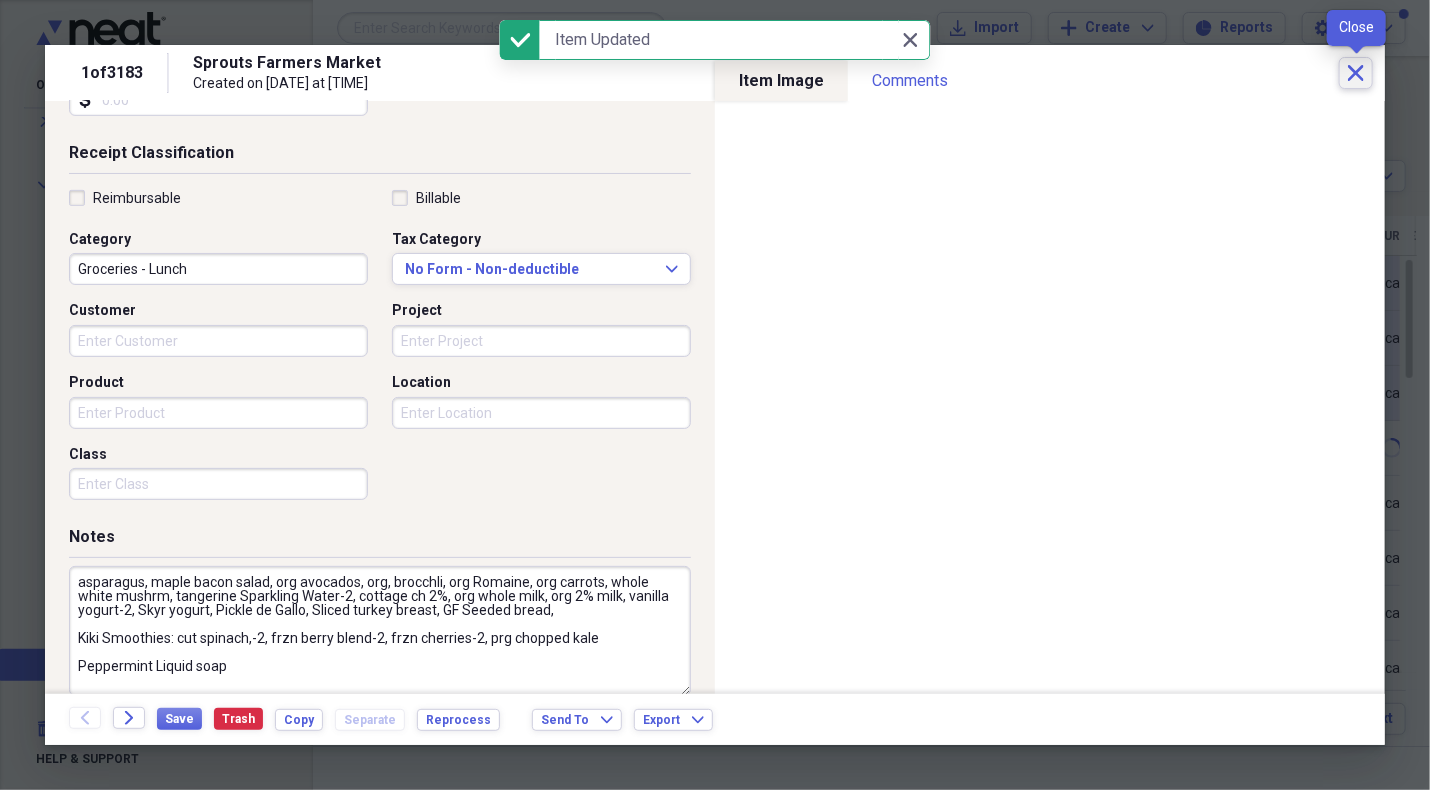 click on "Close" 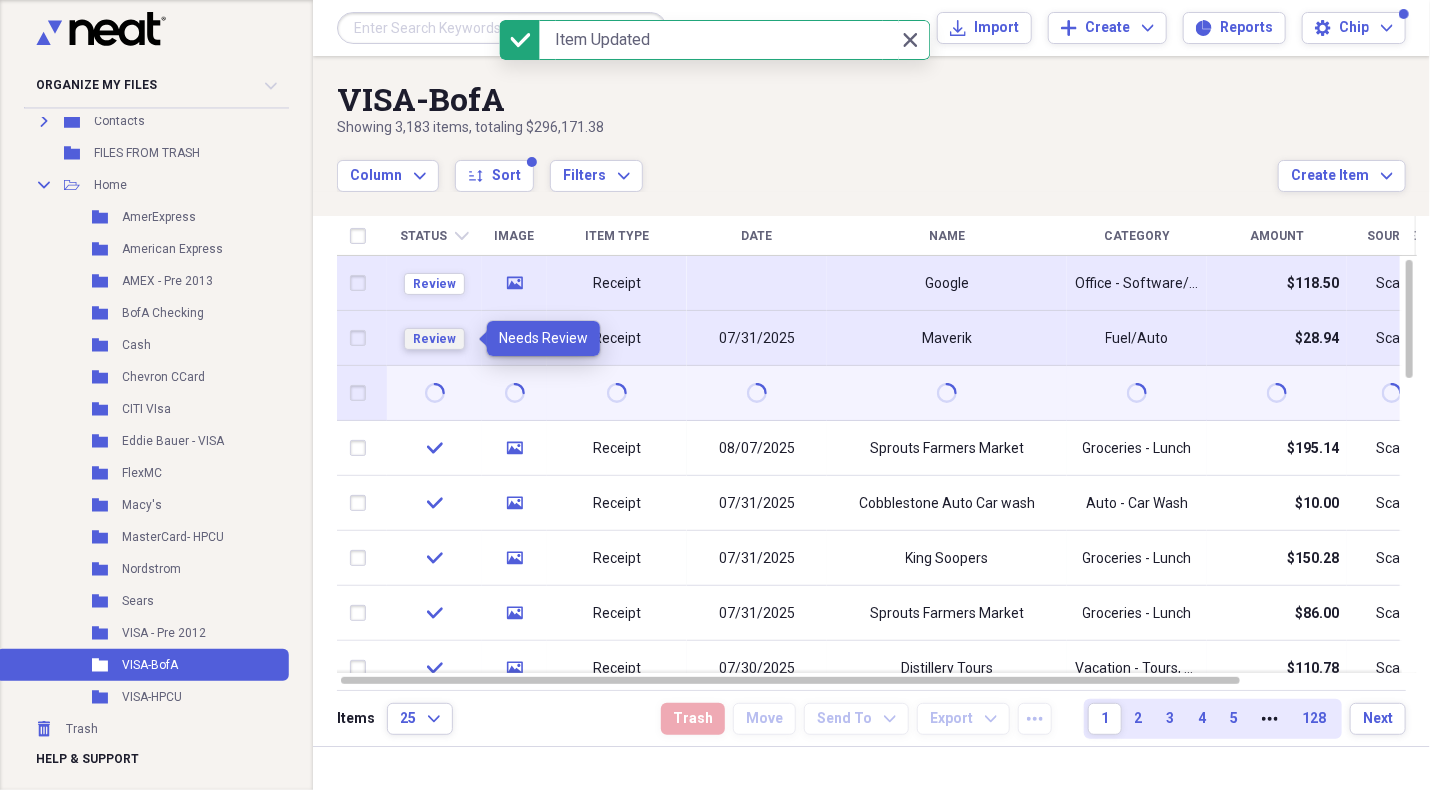 click on "Review" at bounding box center (434, 339) 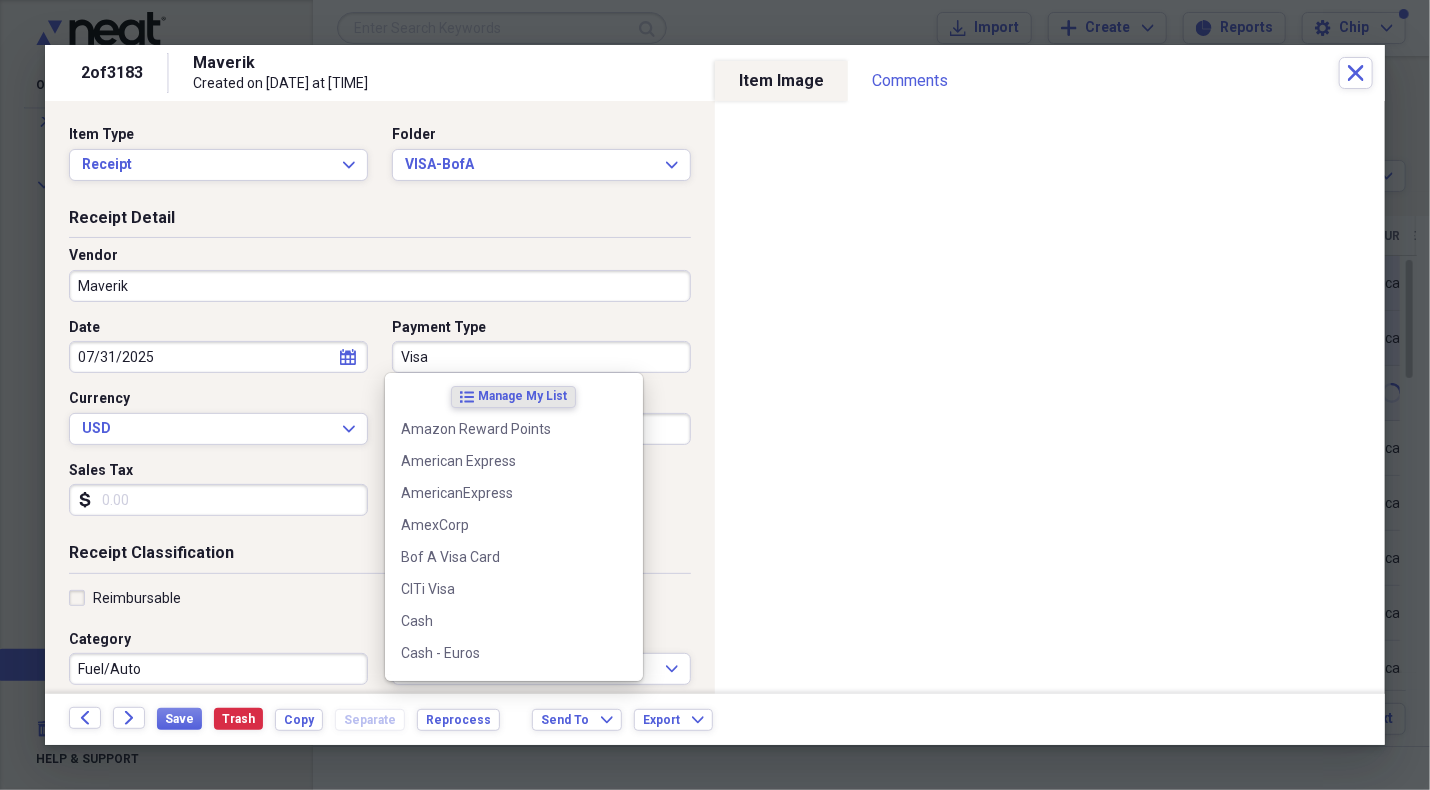 click on "Visa" at bounding box center (541, 357) 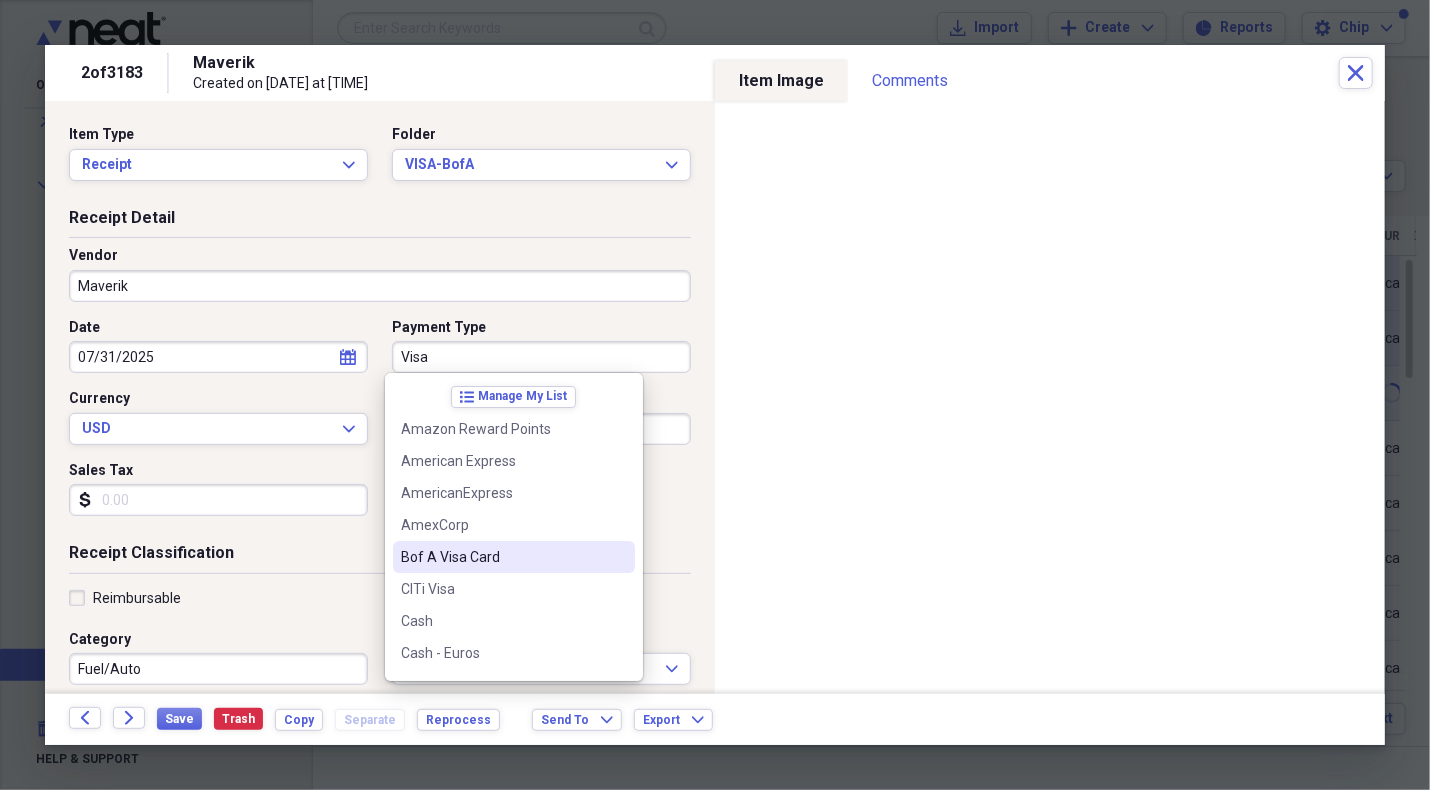 click on "Bof A Visa Card" at bounding box center [502, 557] 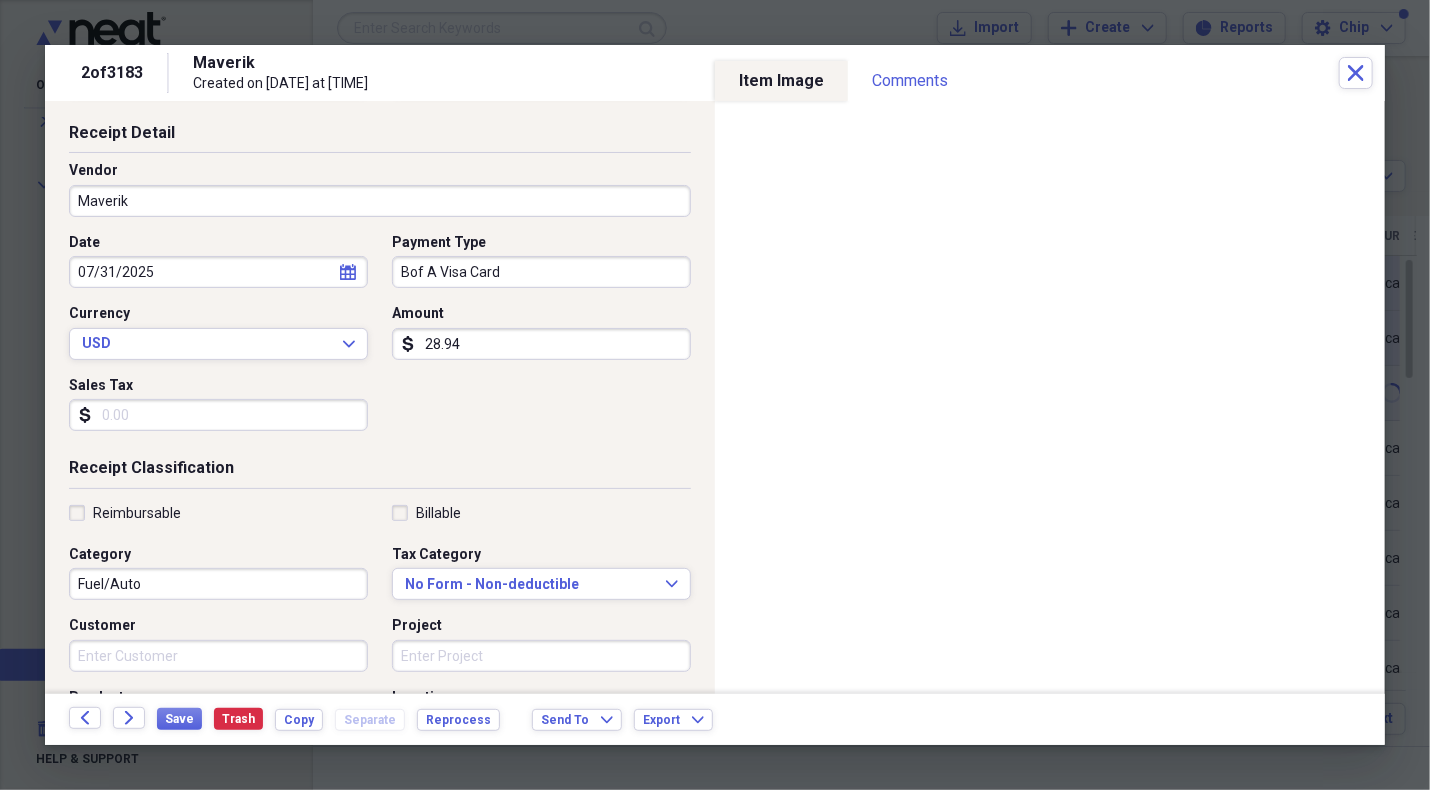 scroll, scrollTop: 0, scrollLeft: 0, axis: both 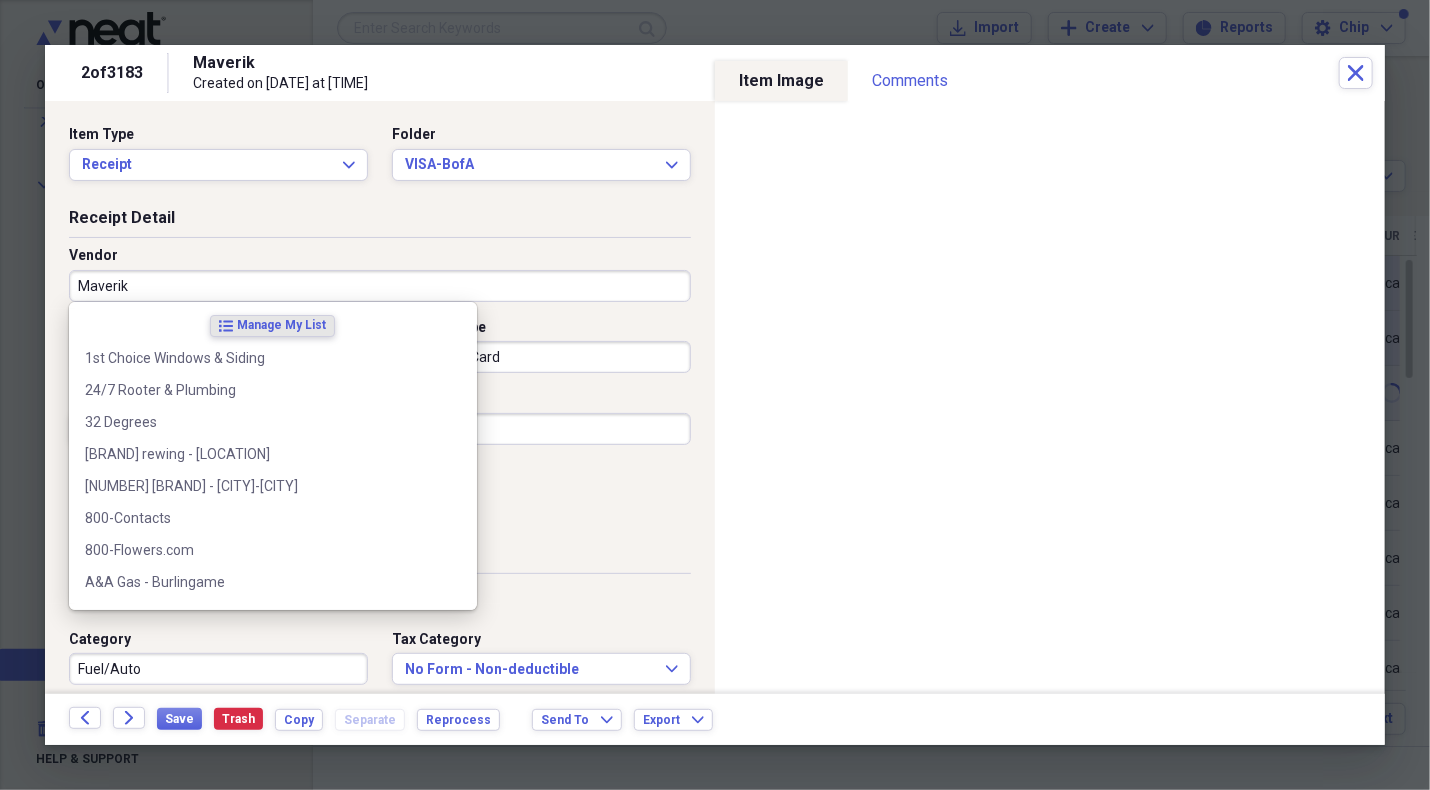 click on "Maverik" at bounding box center (380, 286) 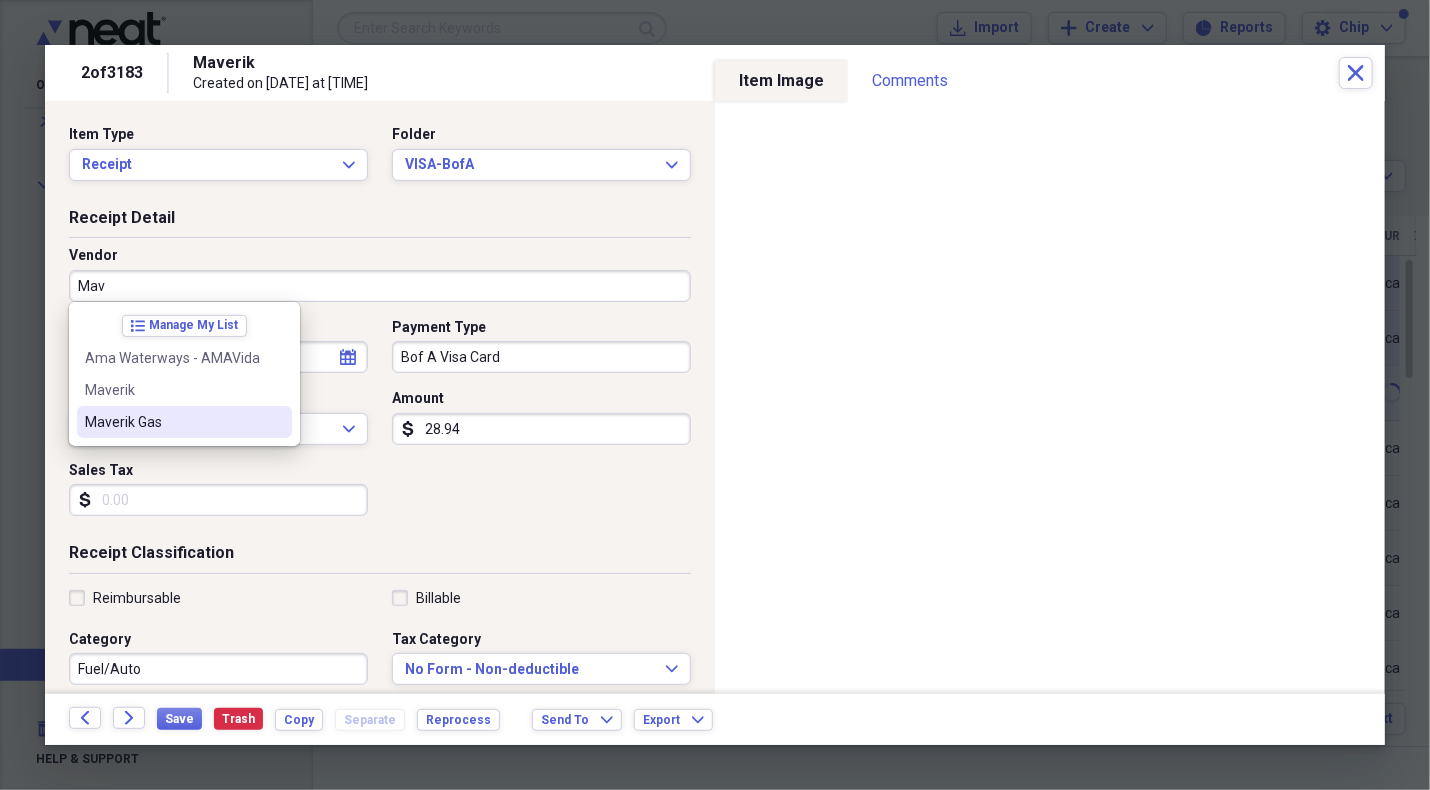 click on "Maverik Gas" at bounding box center (172, 422) 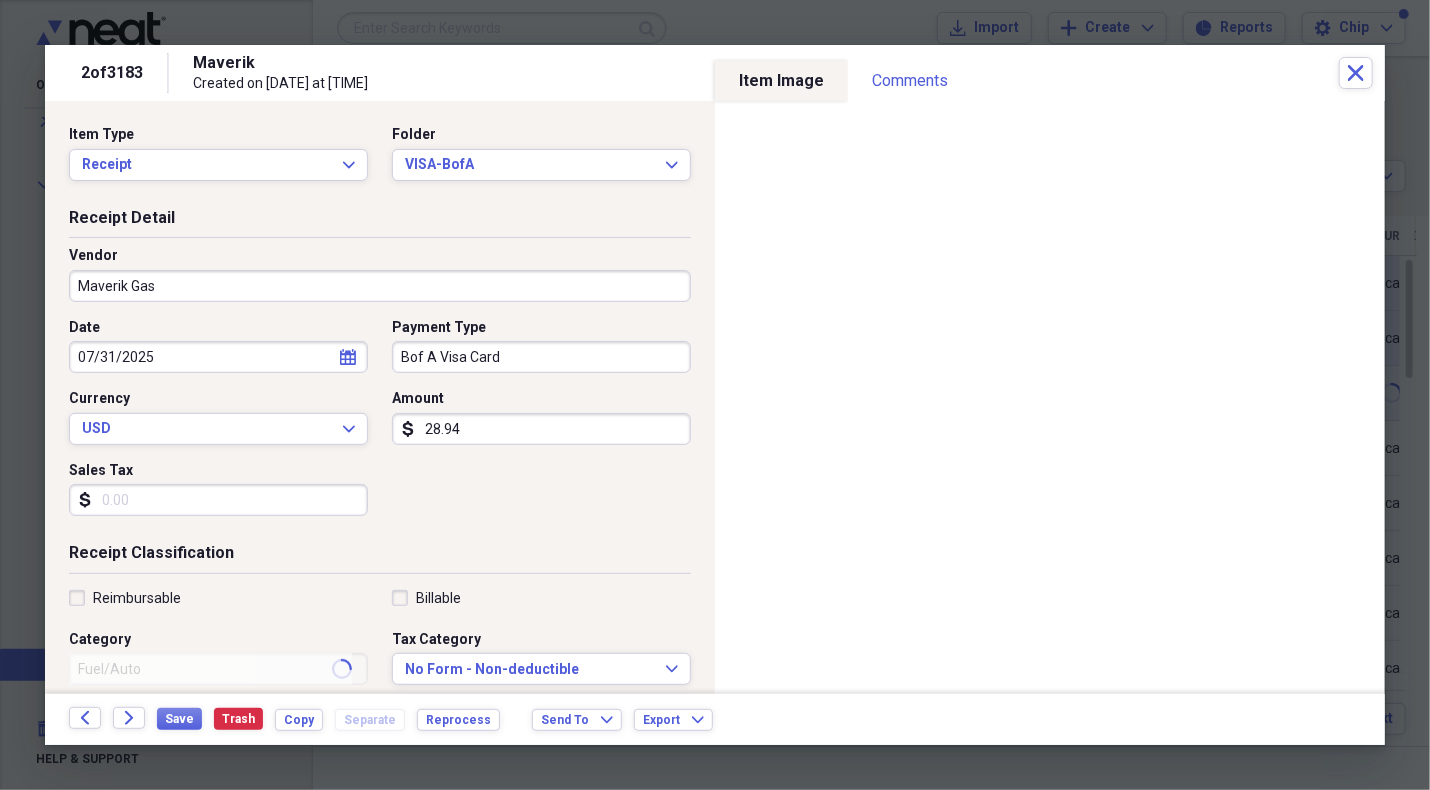 type on "Auto - Gas - Toyota 2008 Highlander" 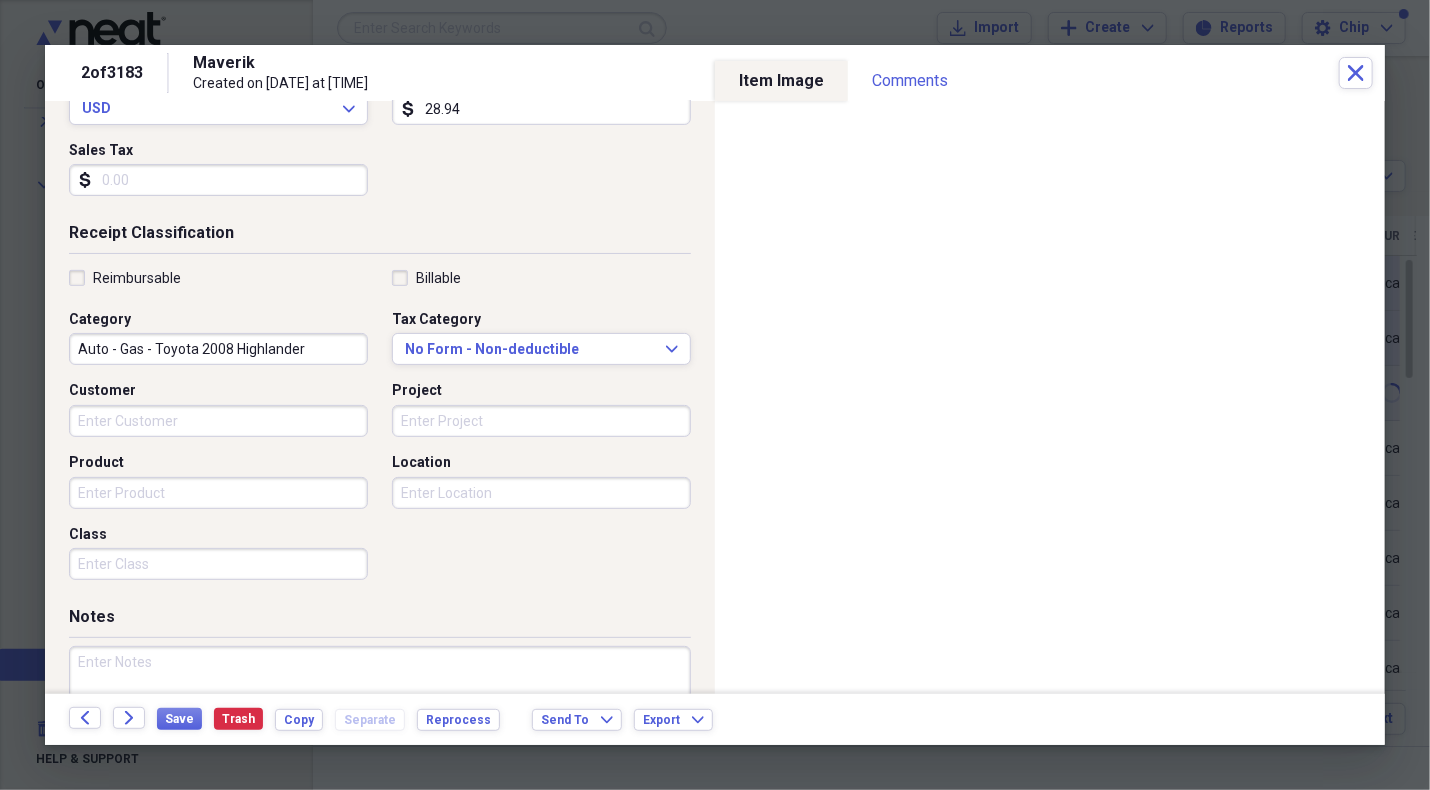 scroll, scrollTop: 400, scrollLeft: 0, axis: vertical 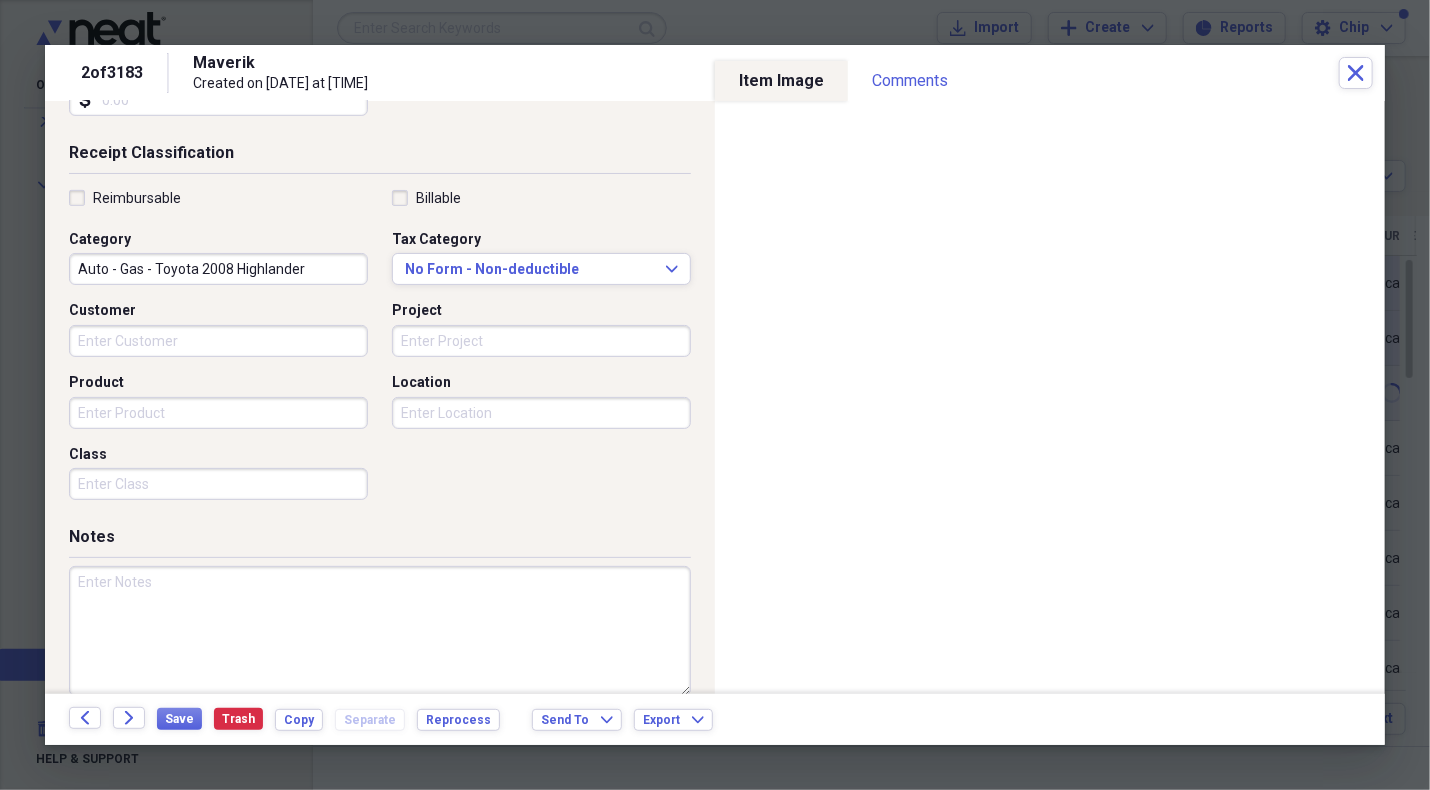 click at bounding box center [380, 631] 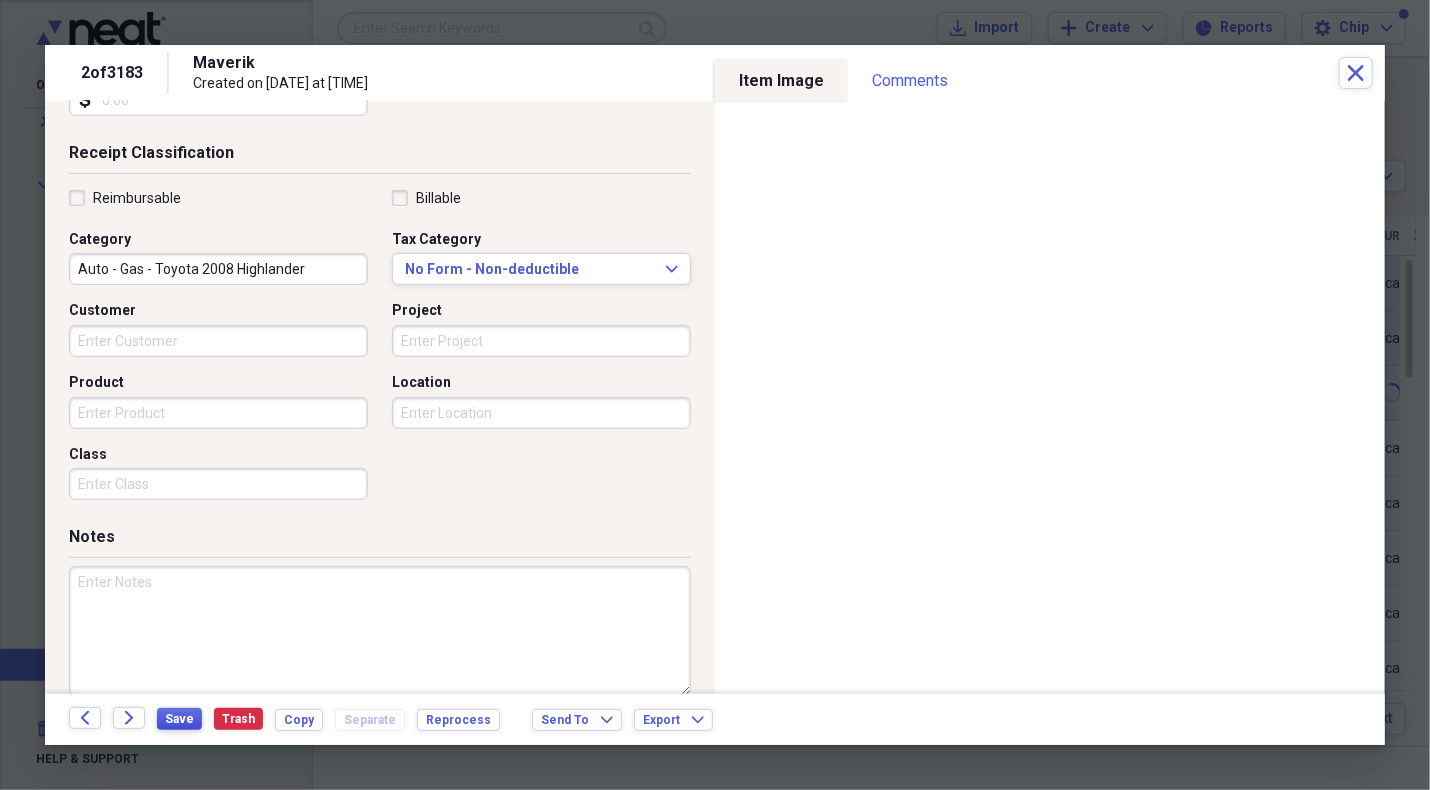 click on "Save" at bounding box center (179, 719) 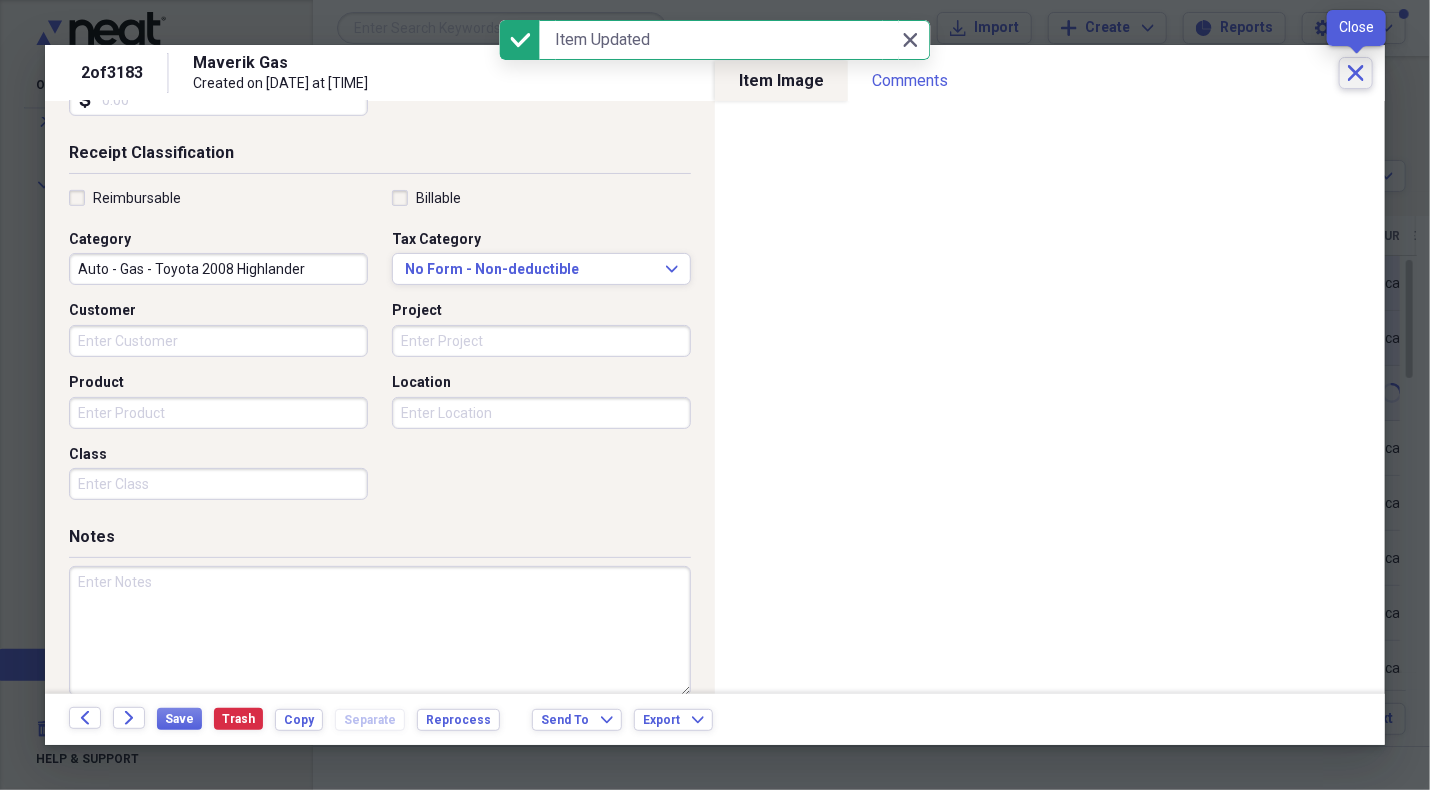 click on "Close" 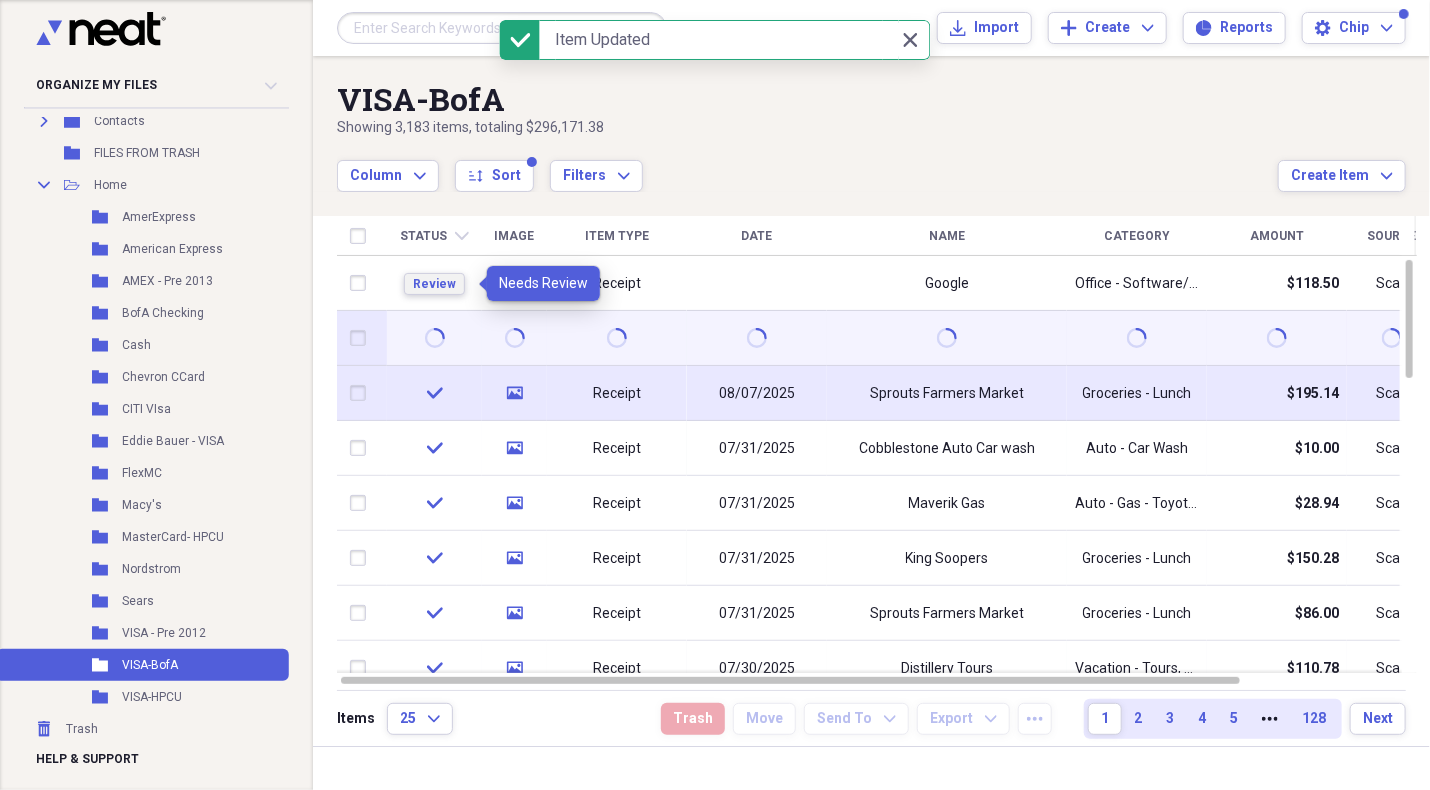 click on "Review" at bounding box center [434, 284] 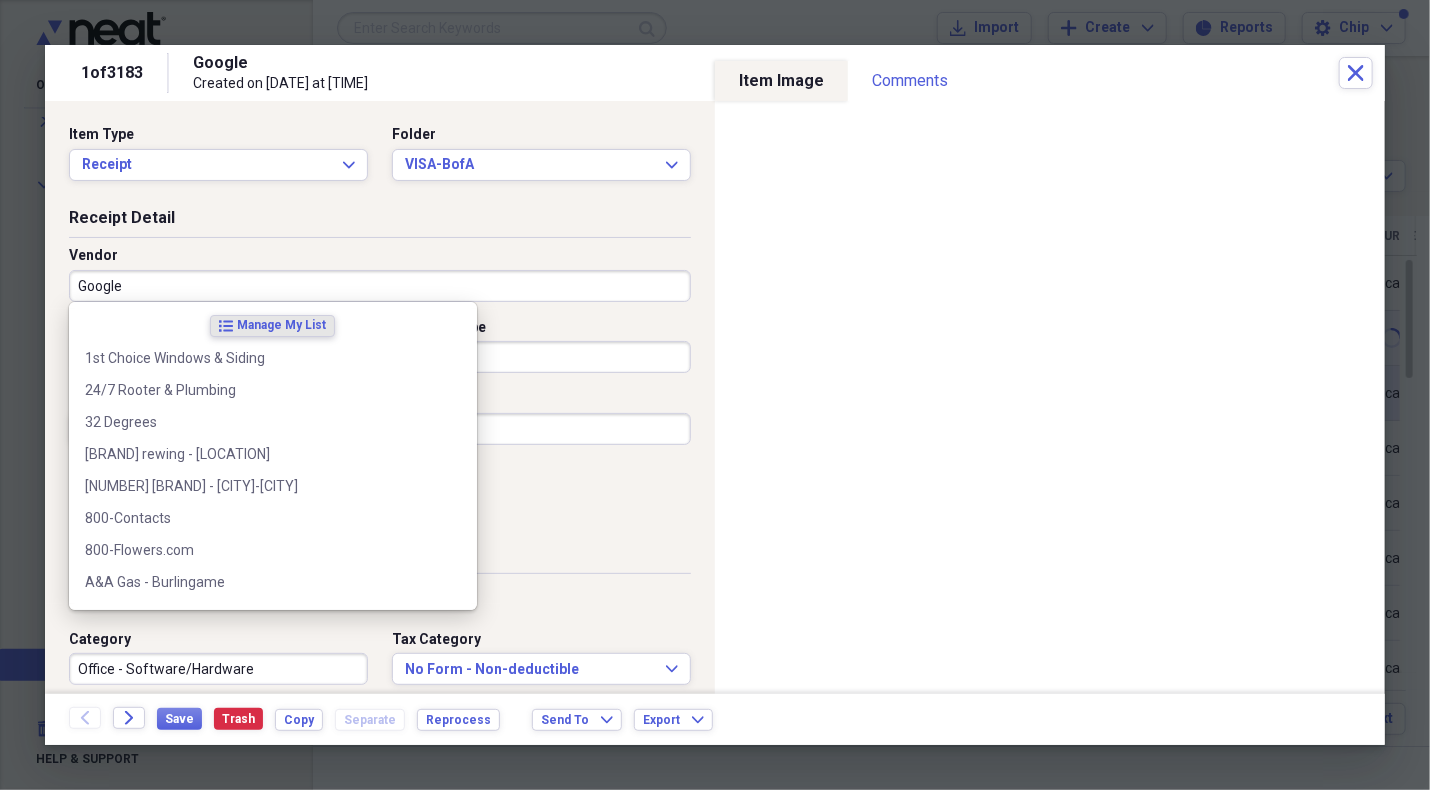 click on "Google" at bounding box center (380, 286) 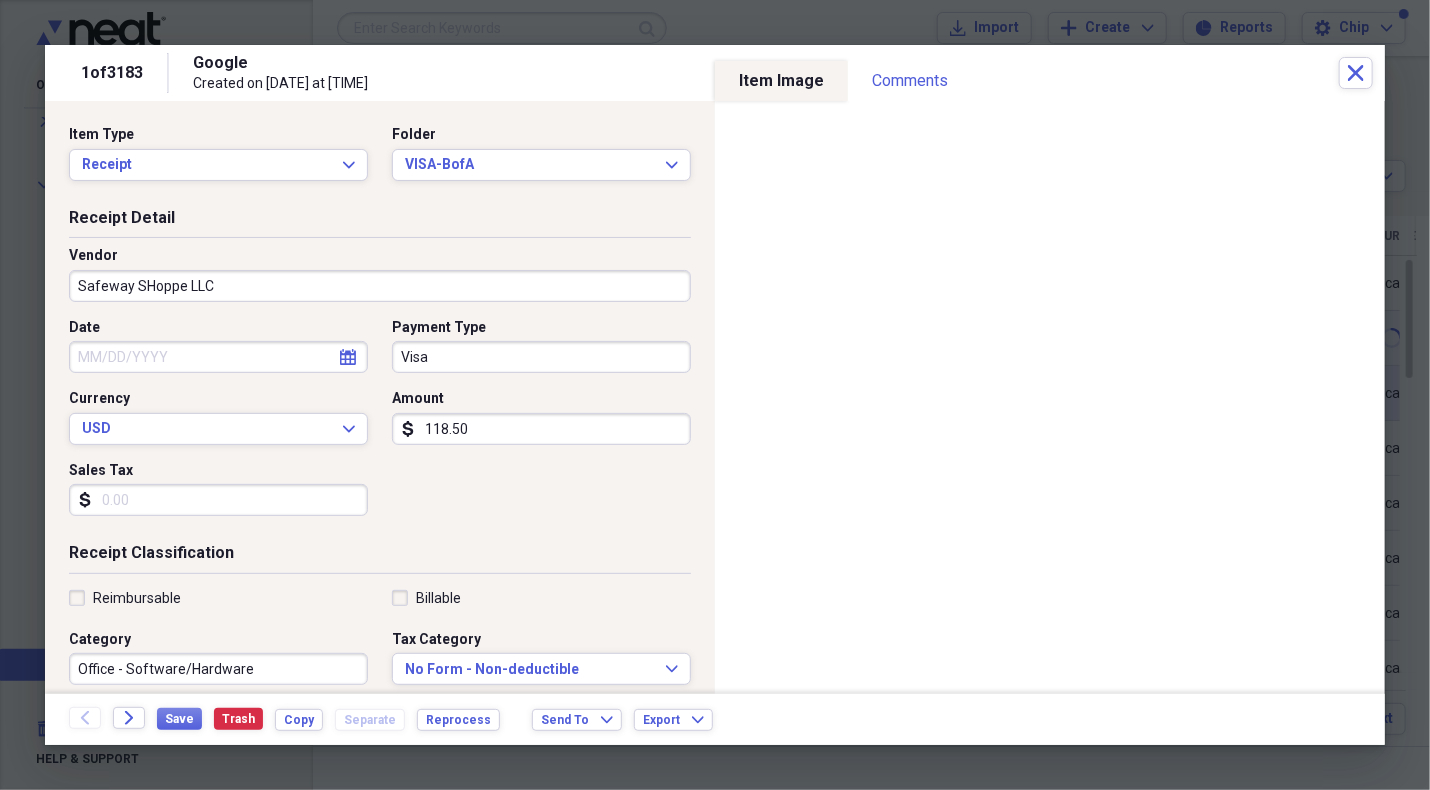 type on "Safeway SHoppe LLC" 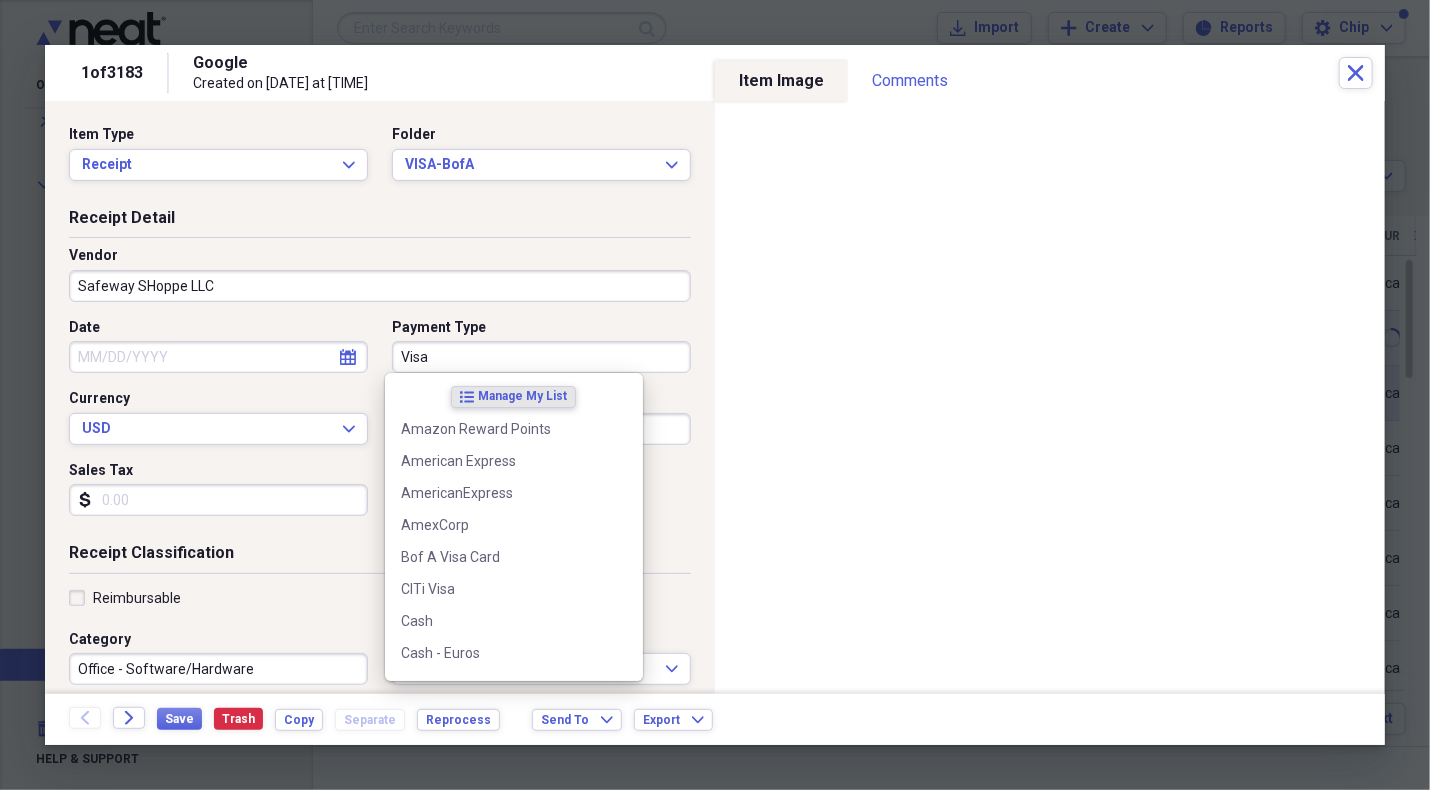click on "Visa" at bounding box center (541, 357) 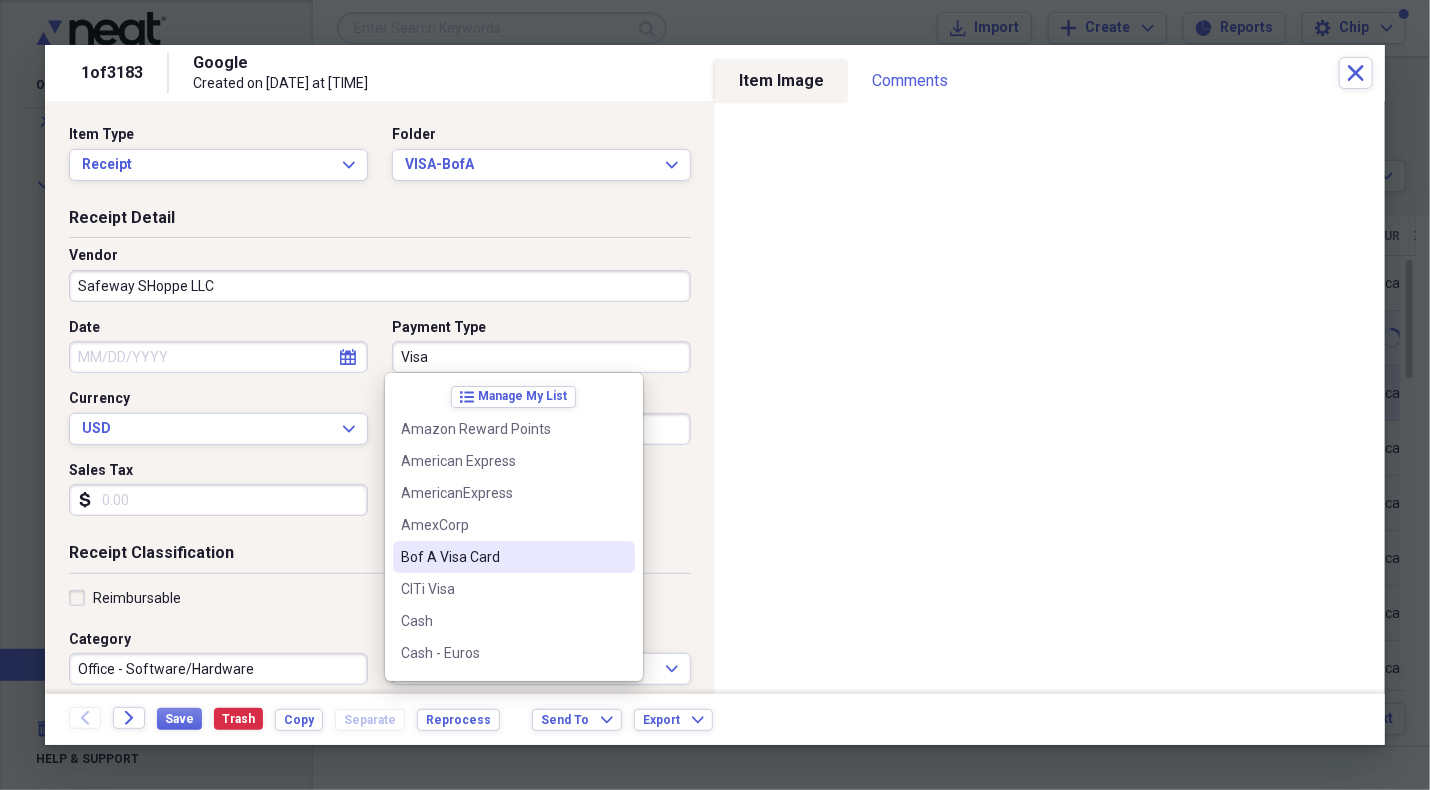 click on "Bof A Visa Card" at bounding box center (502, 557) 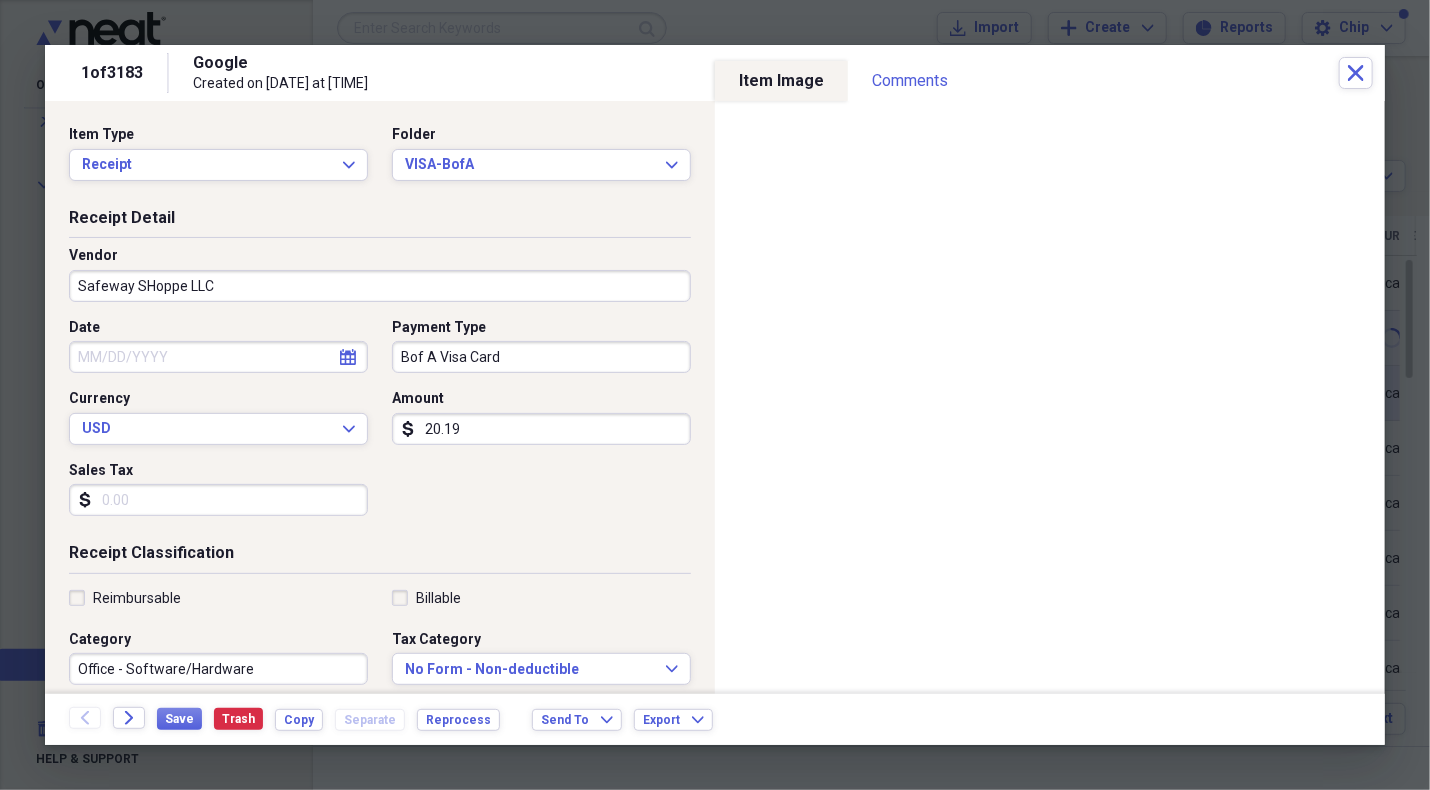 type on "20.19" 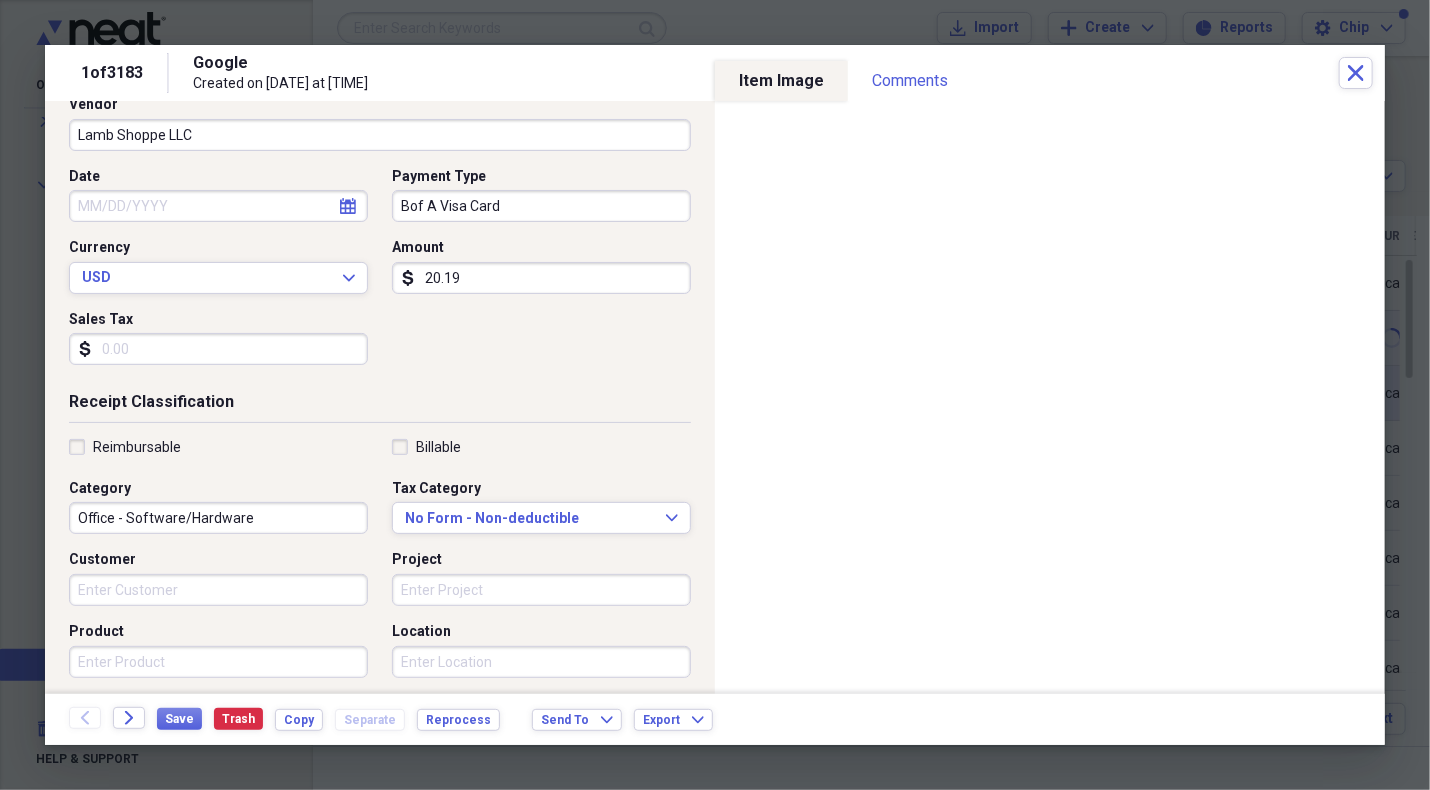 scroll, scrollTop: 200, scrollLeft: 0, axis: vertical 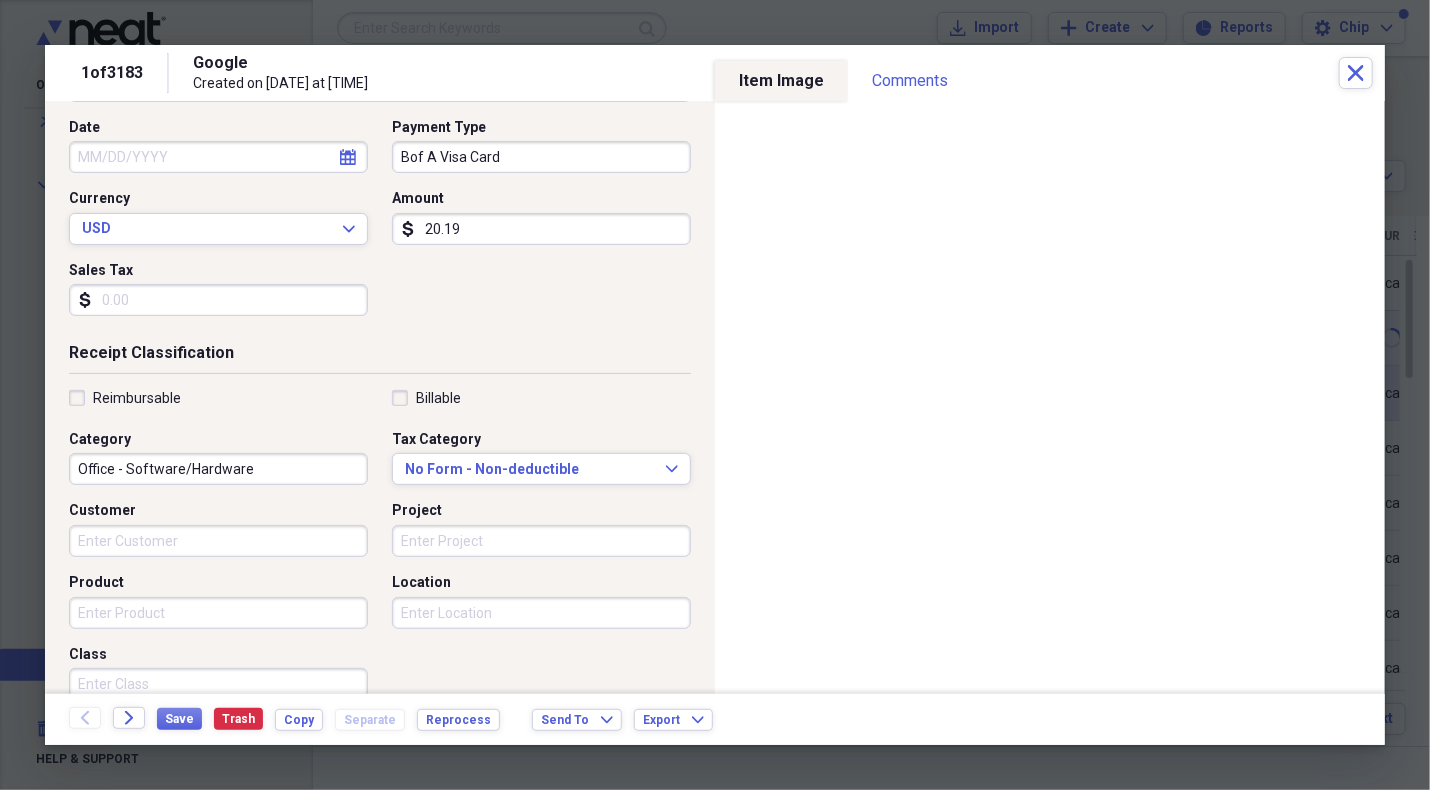 type on "Lamb Shoppe LLC" 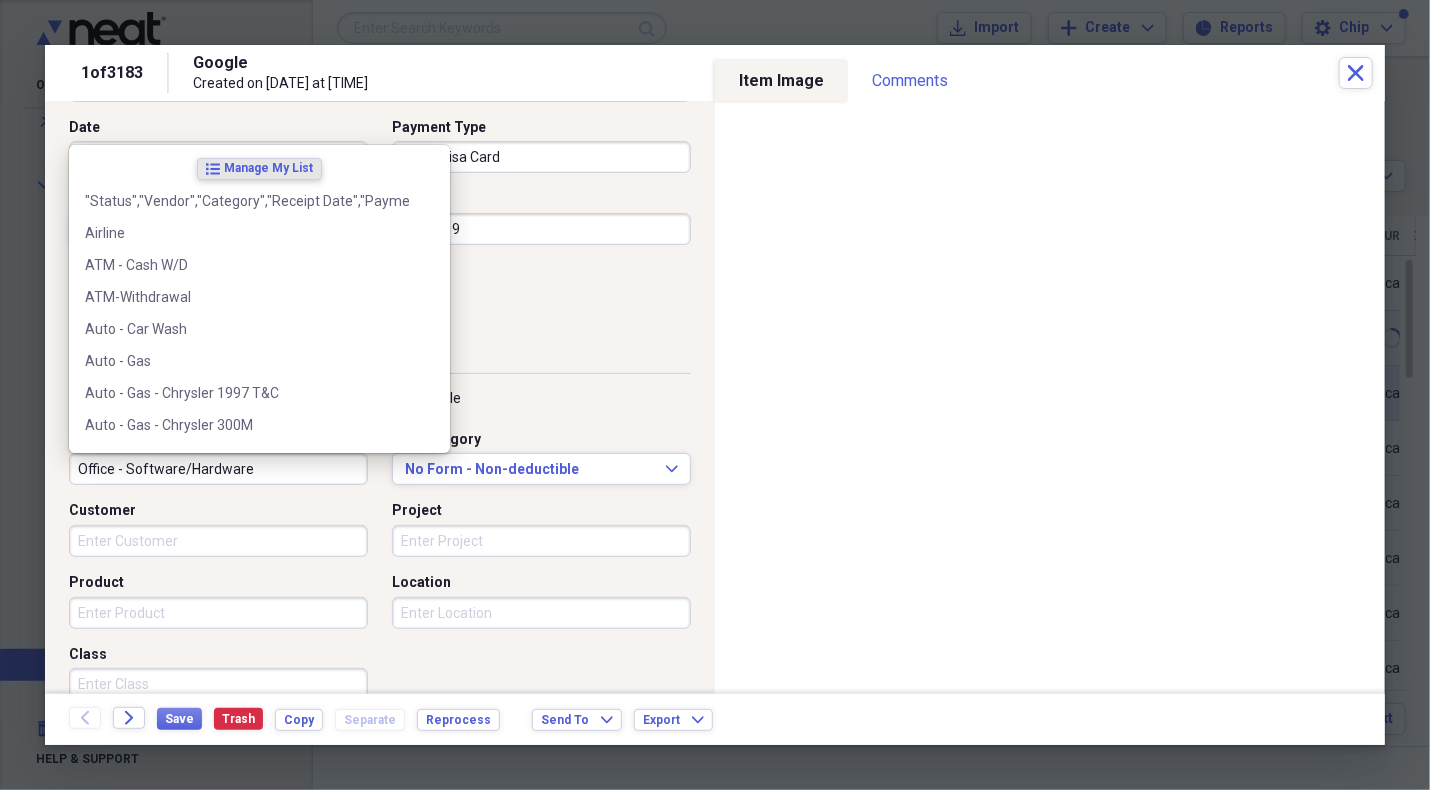 click on "Office - Software/Hardware" at bounding box center (218, 469) 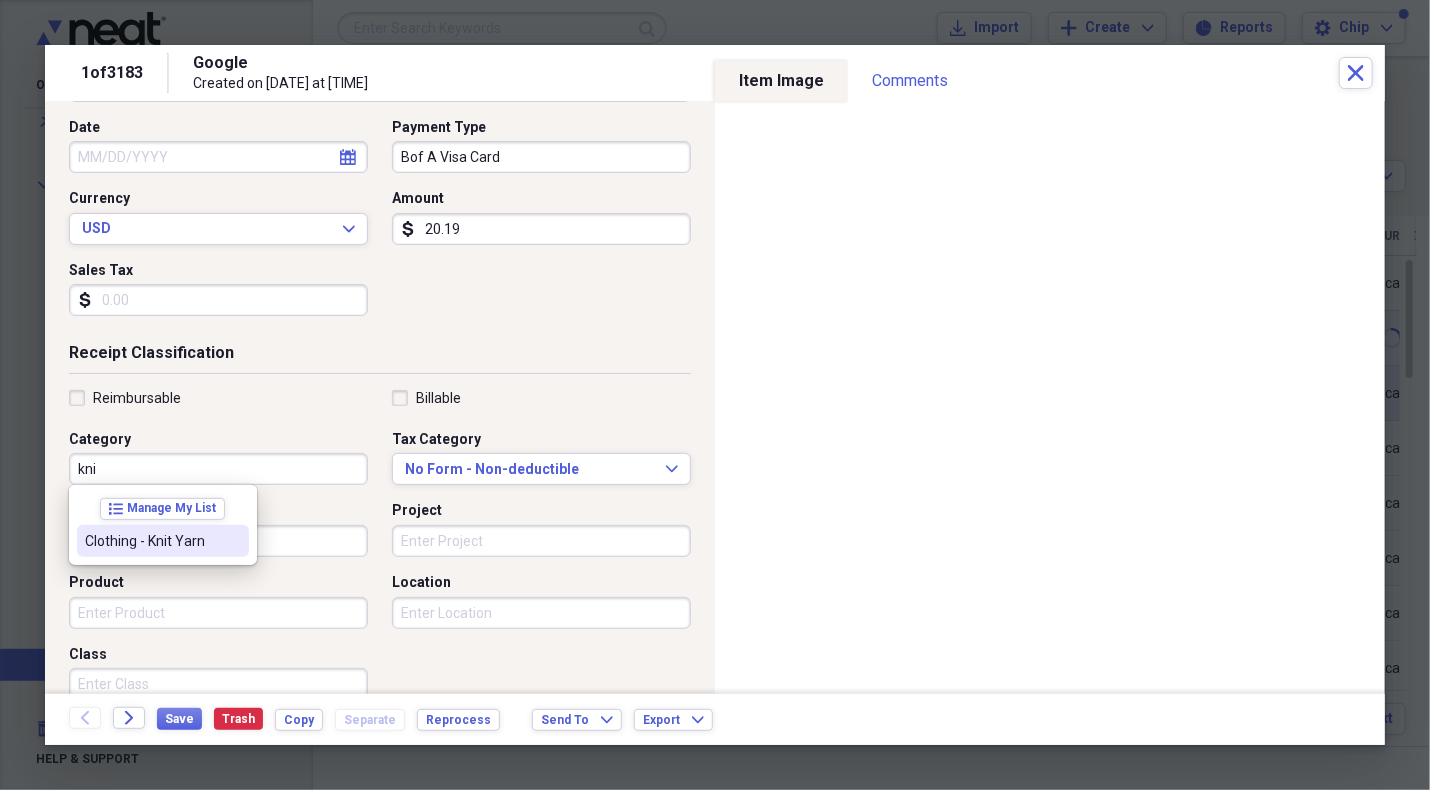 click on "Clothing - Knit Yarn" at bounding box center [151, 541] 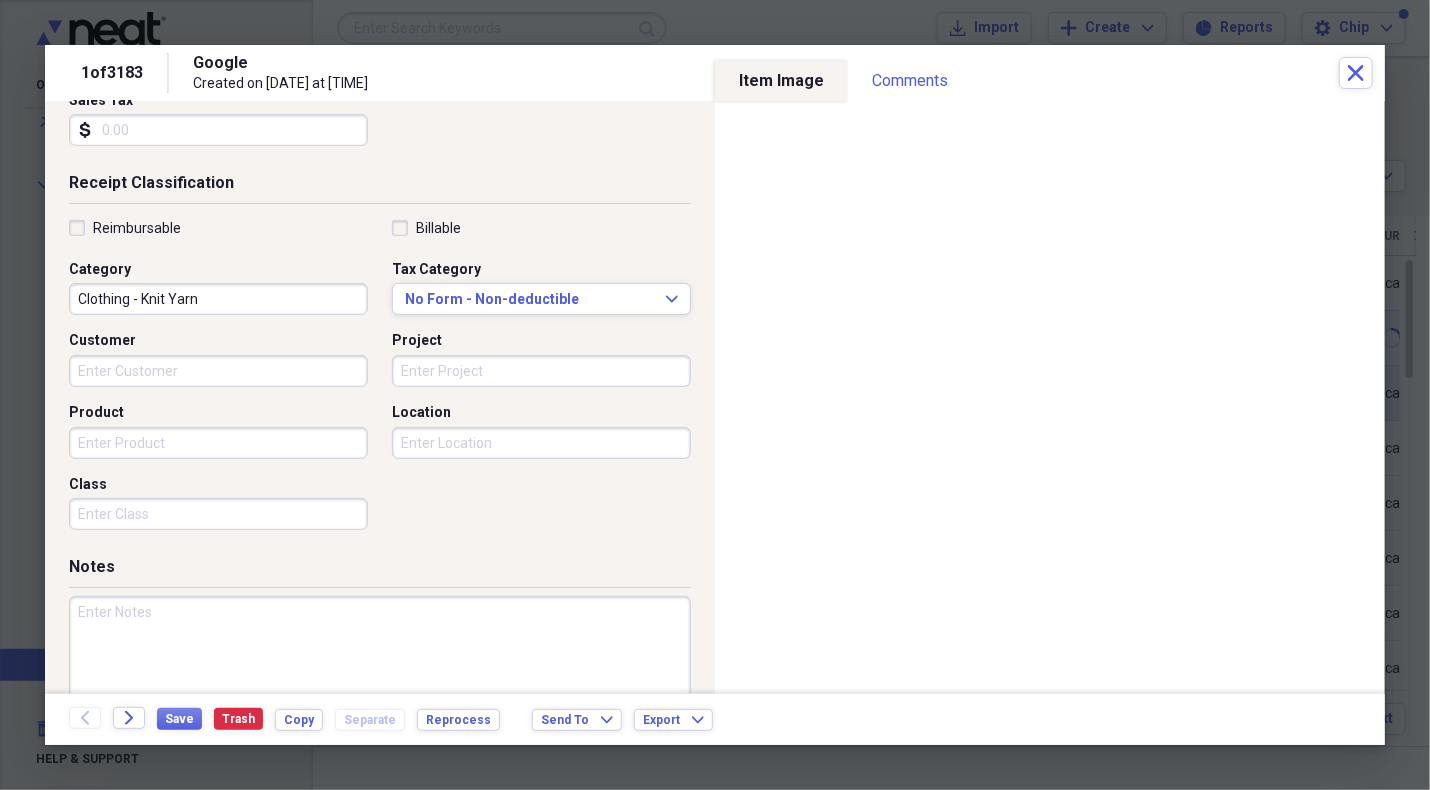 scroll, scrollTop: 400, scrollLeft: 0, axis: vertical 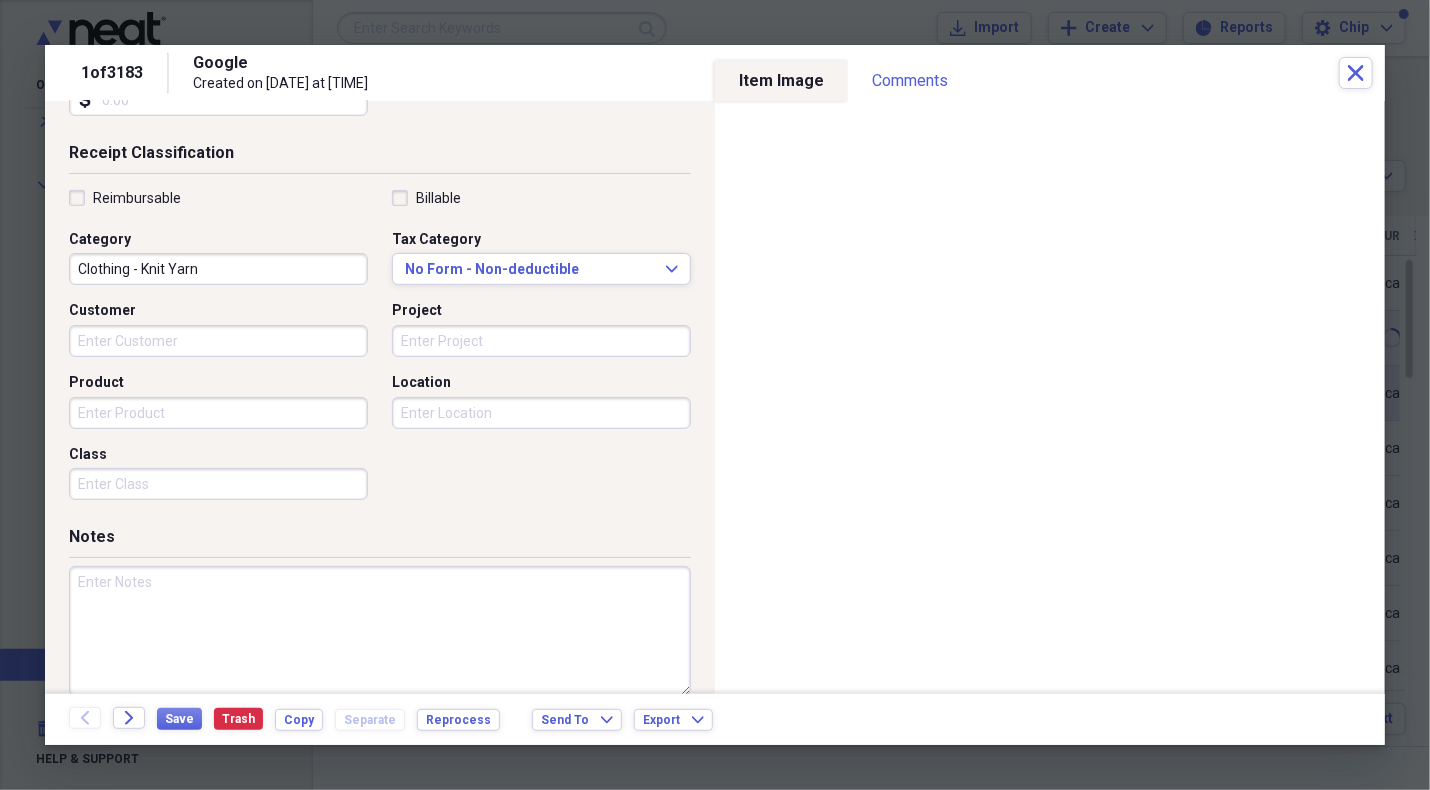 click at bounding box center (380, 631) 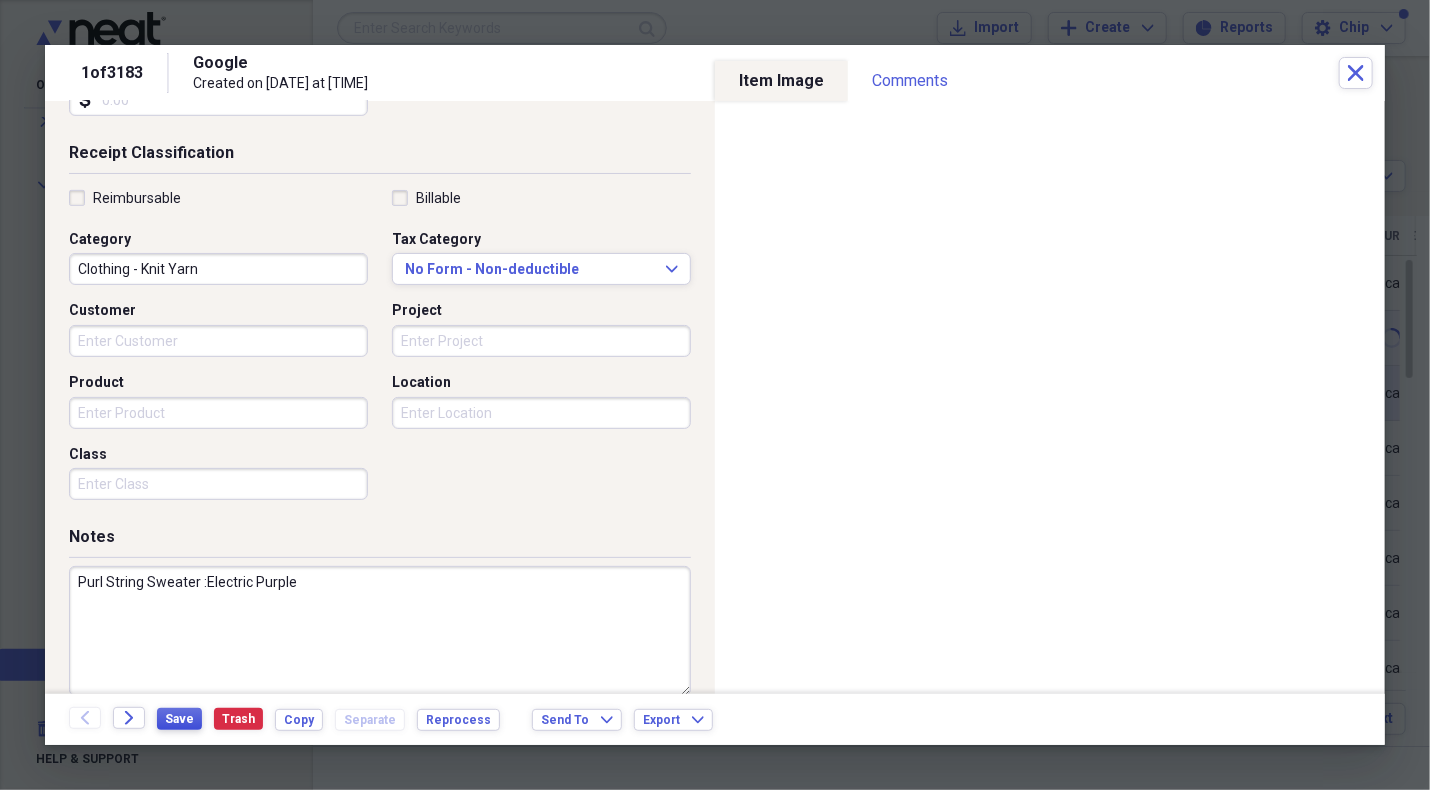 click on "Save" at bounding box center (179, 719) 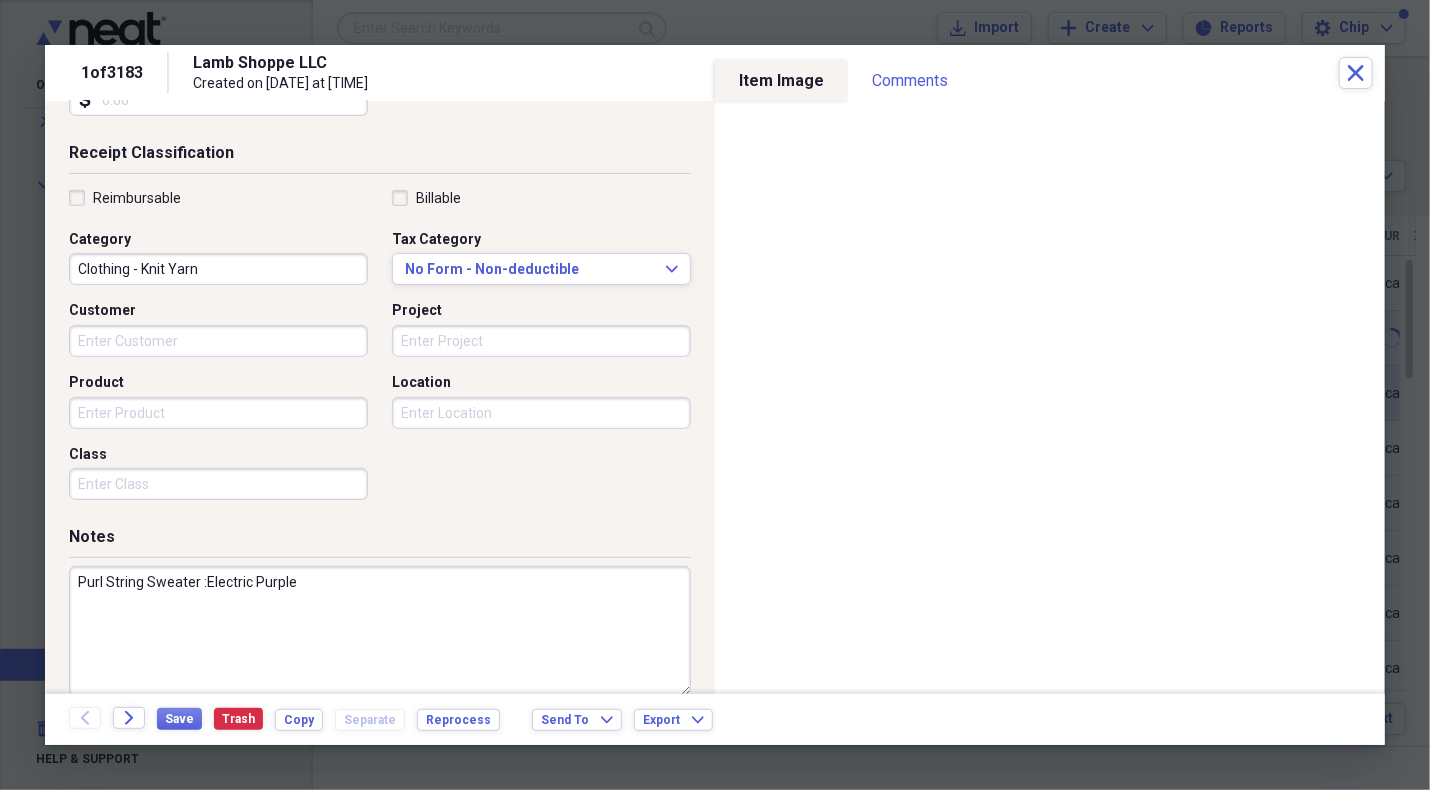 click on "Purl String Sweater :Electric Purple" at bounding box center [380, 631] 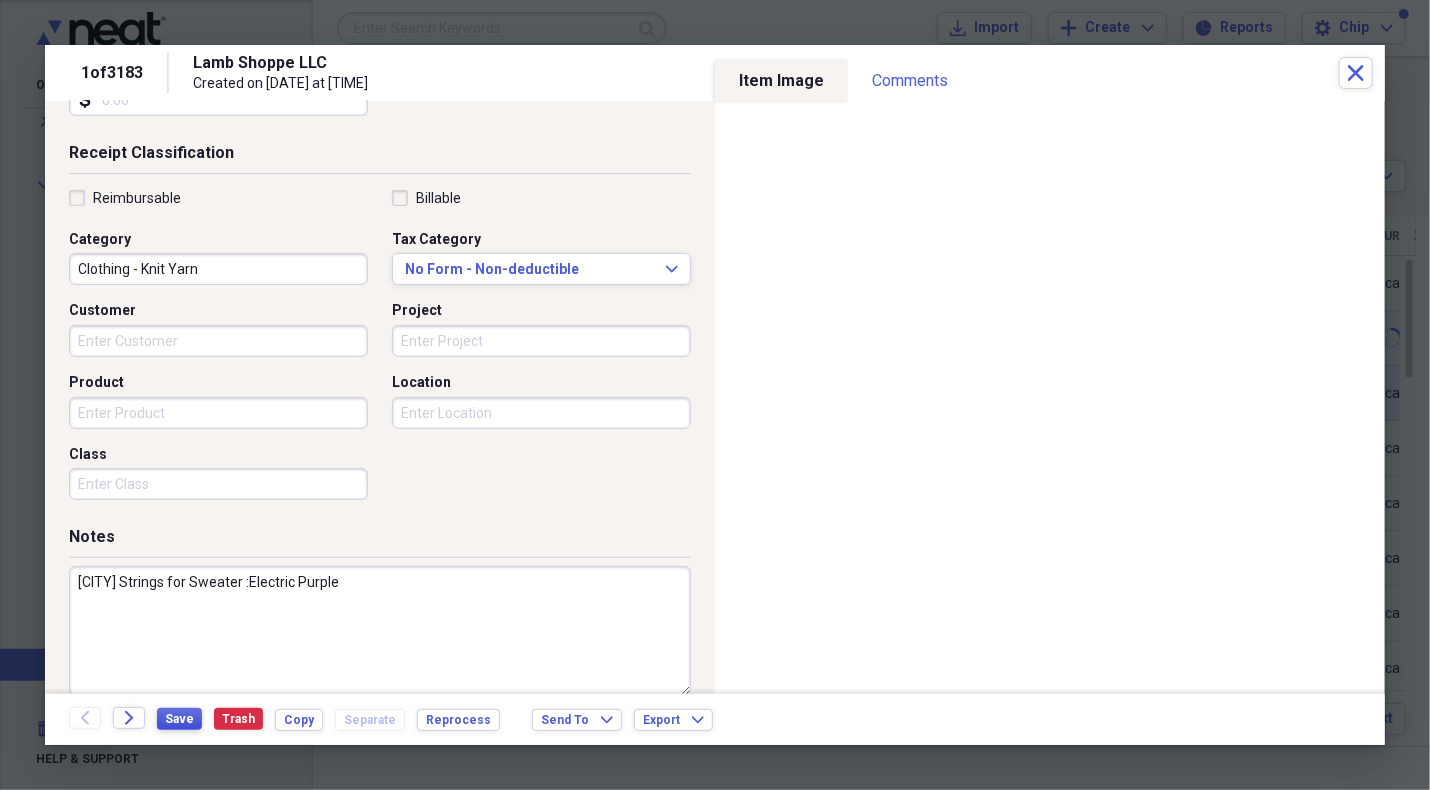 type on "[CITY] Strings for Sweater :Electric Purple" 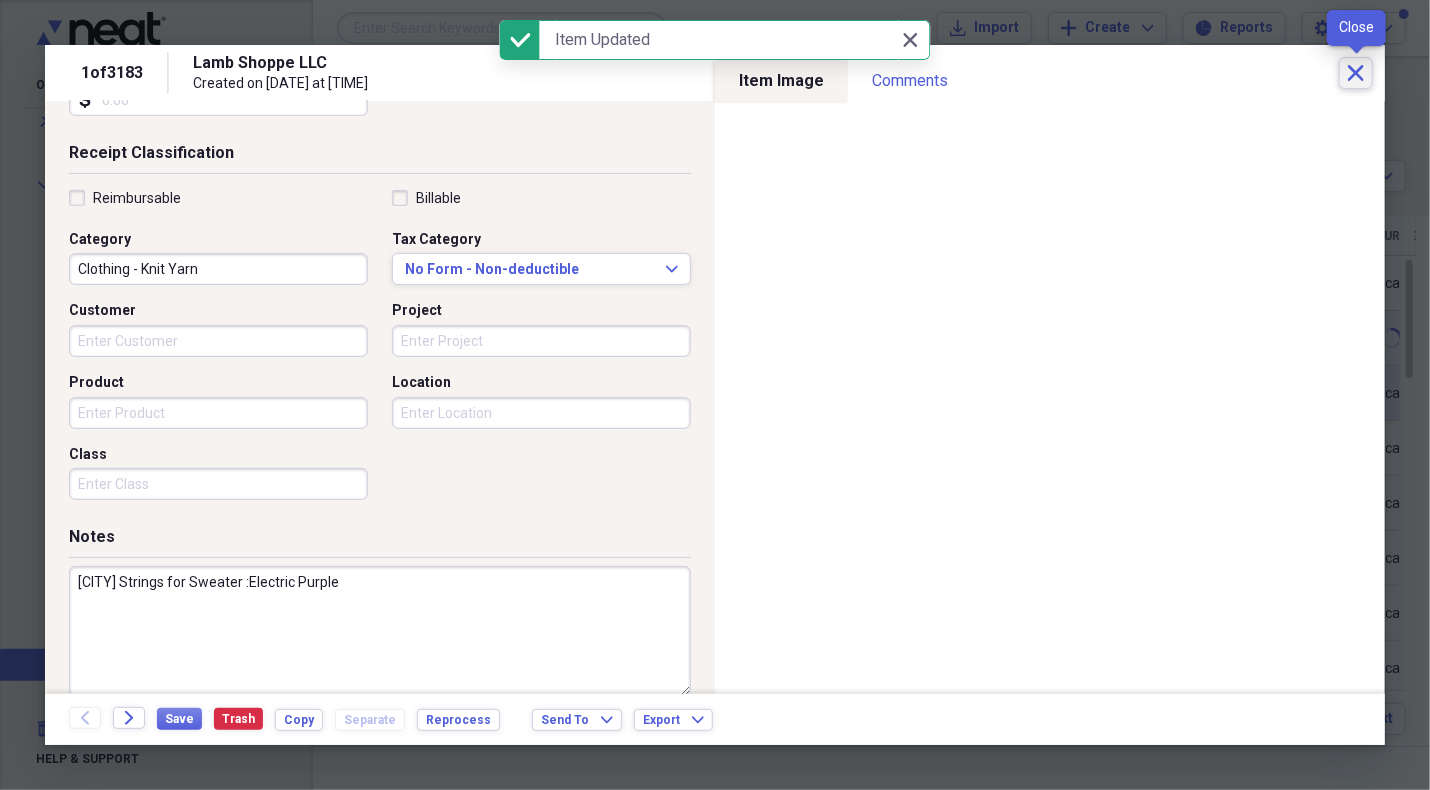 click on "Close" 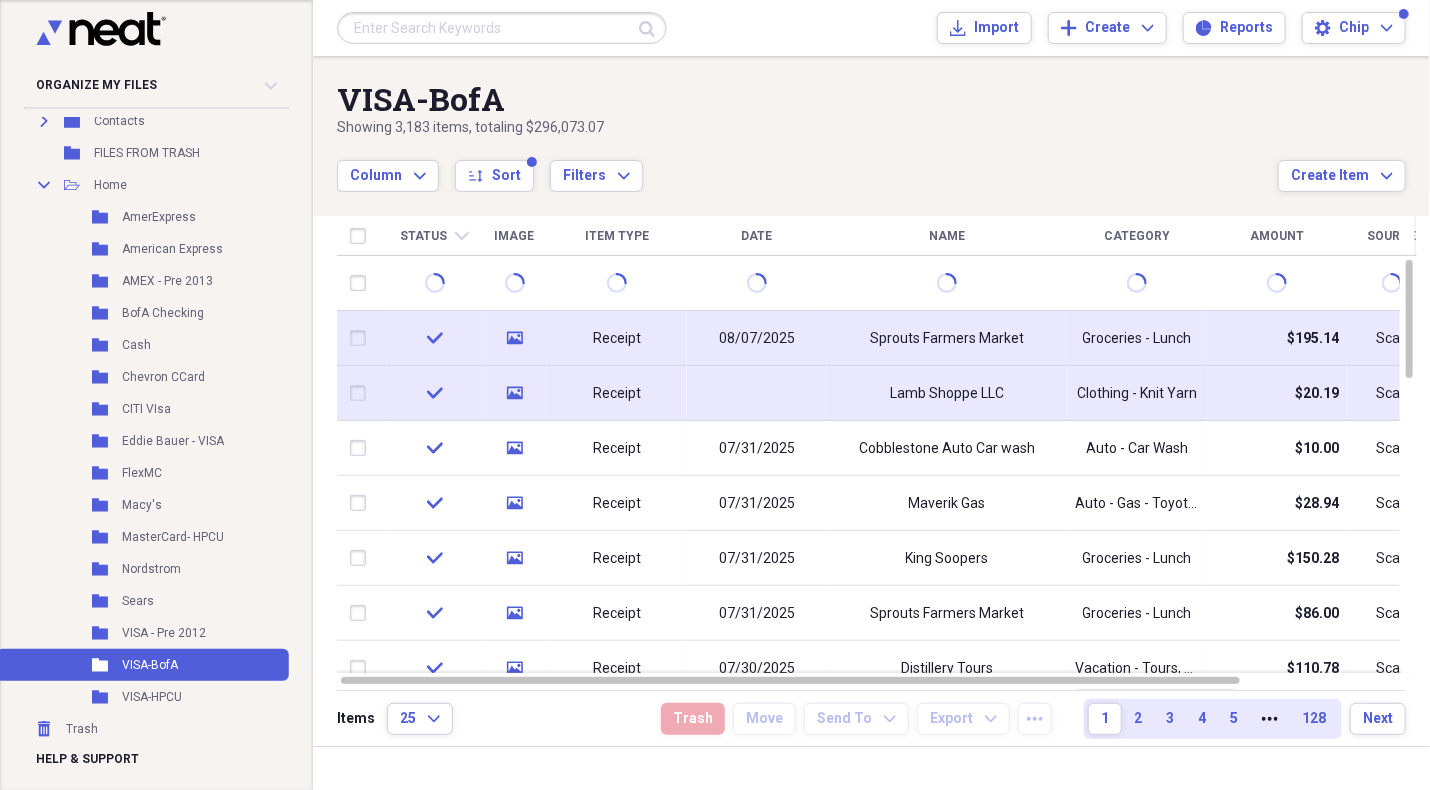 click at bounding box center [757, 393] 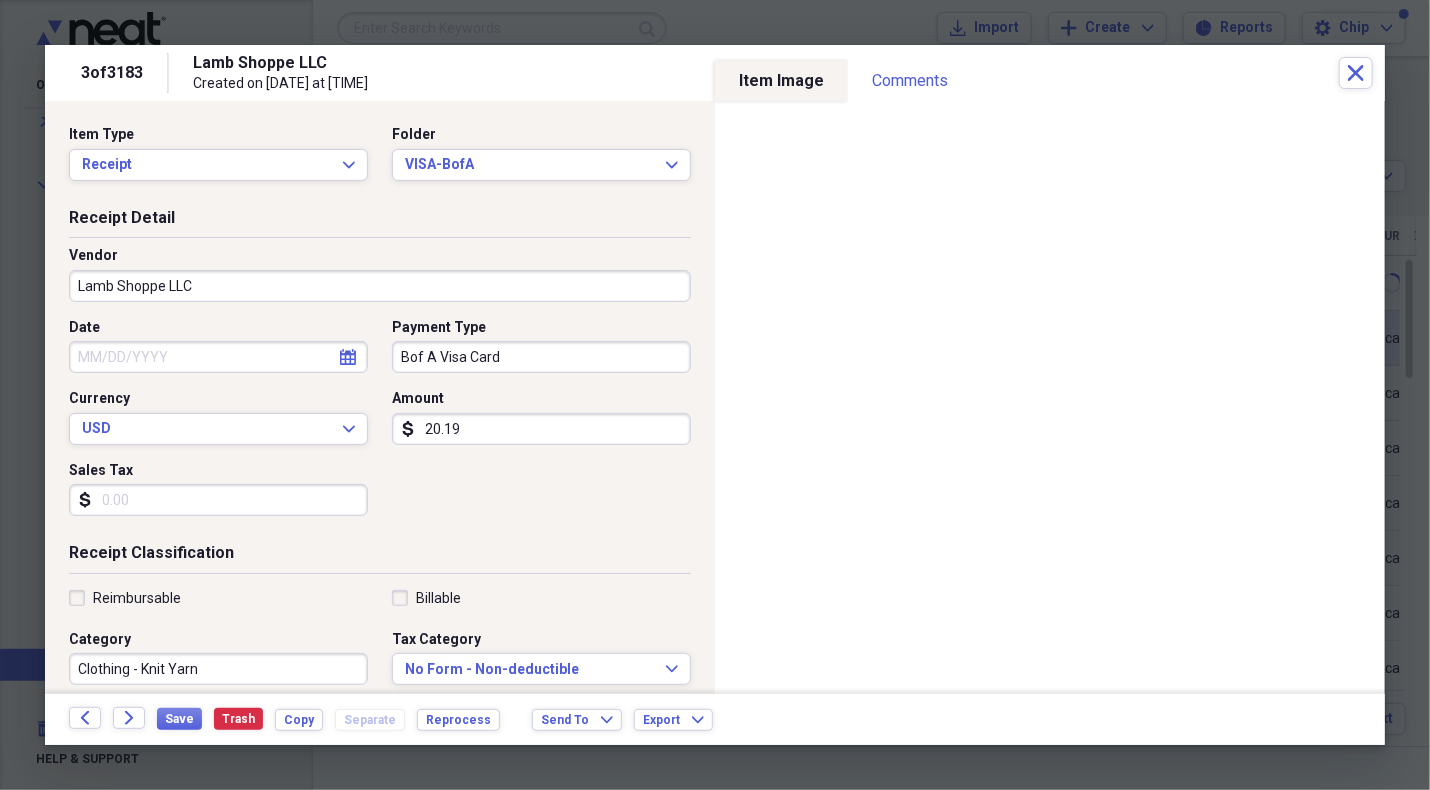 click on "calendar" 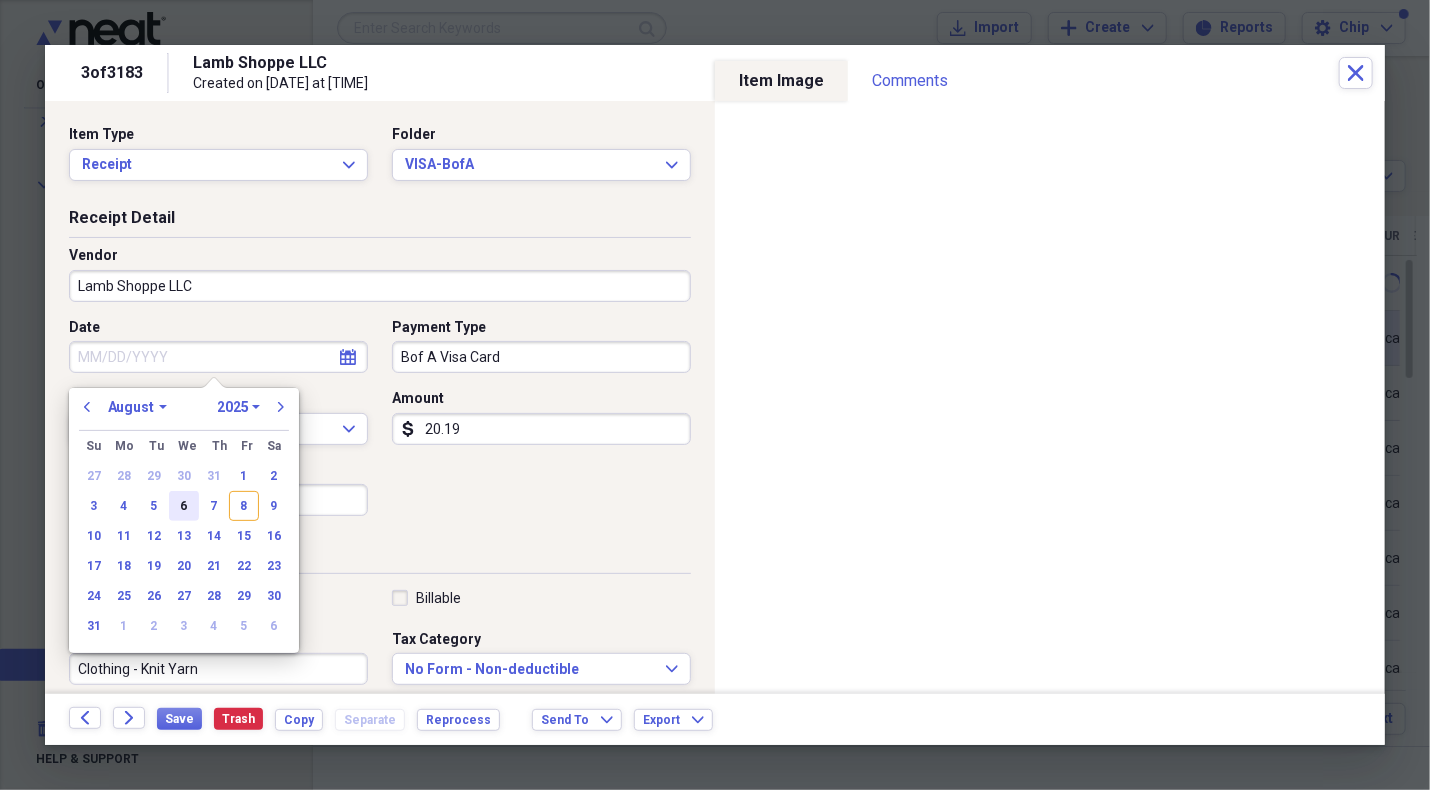 click on "6" at bounding box center [184, 506] 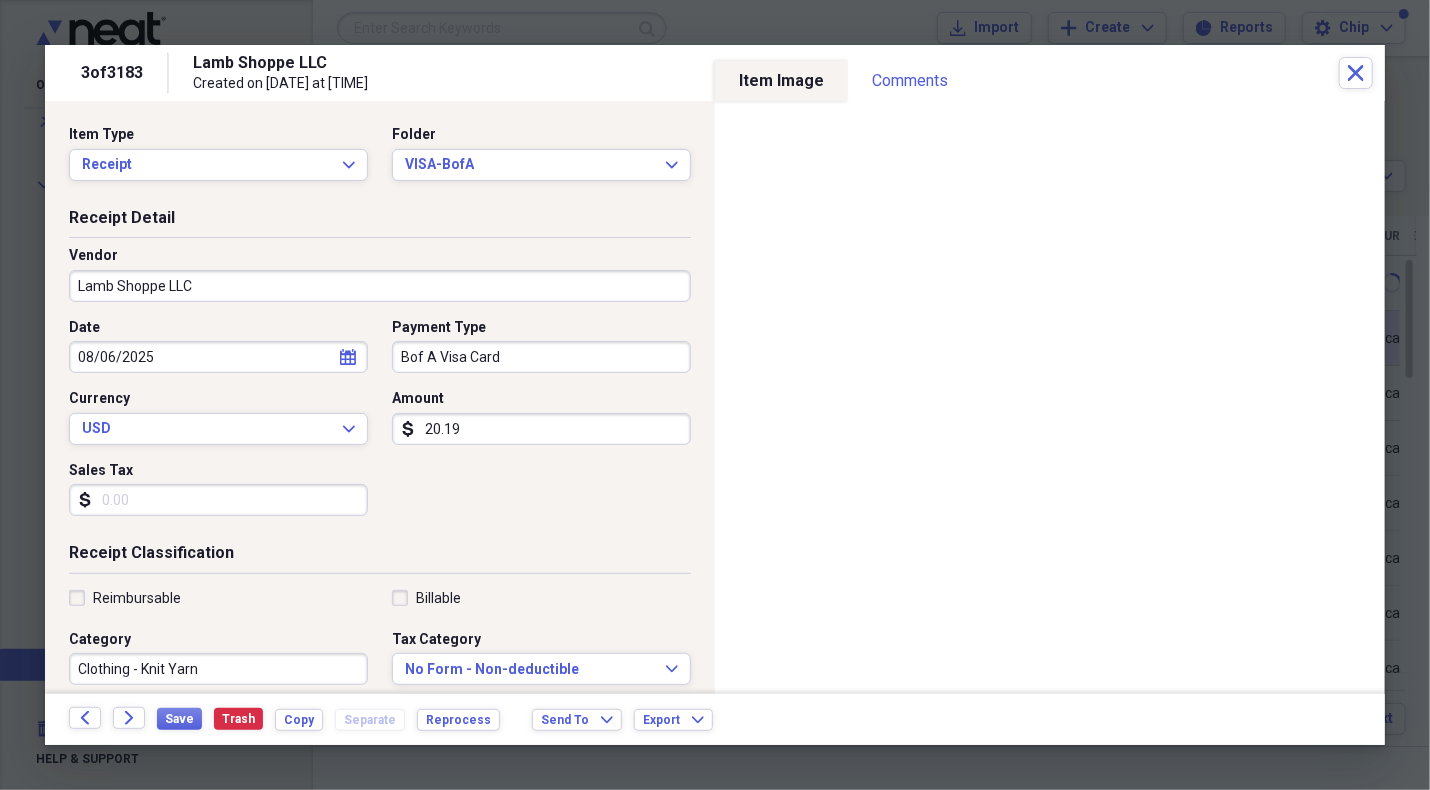 type on "08/06/2025" 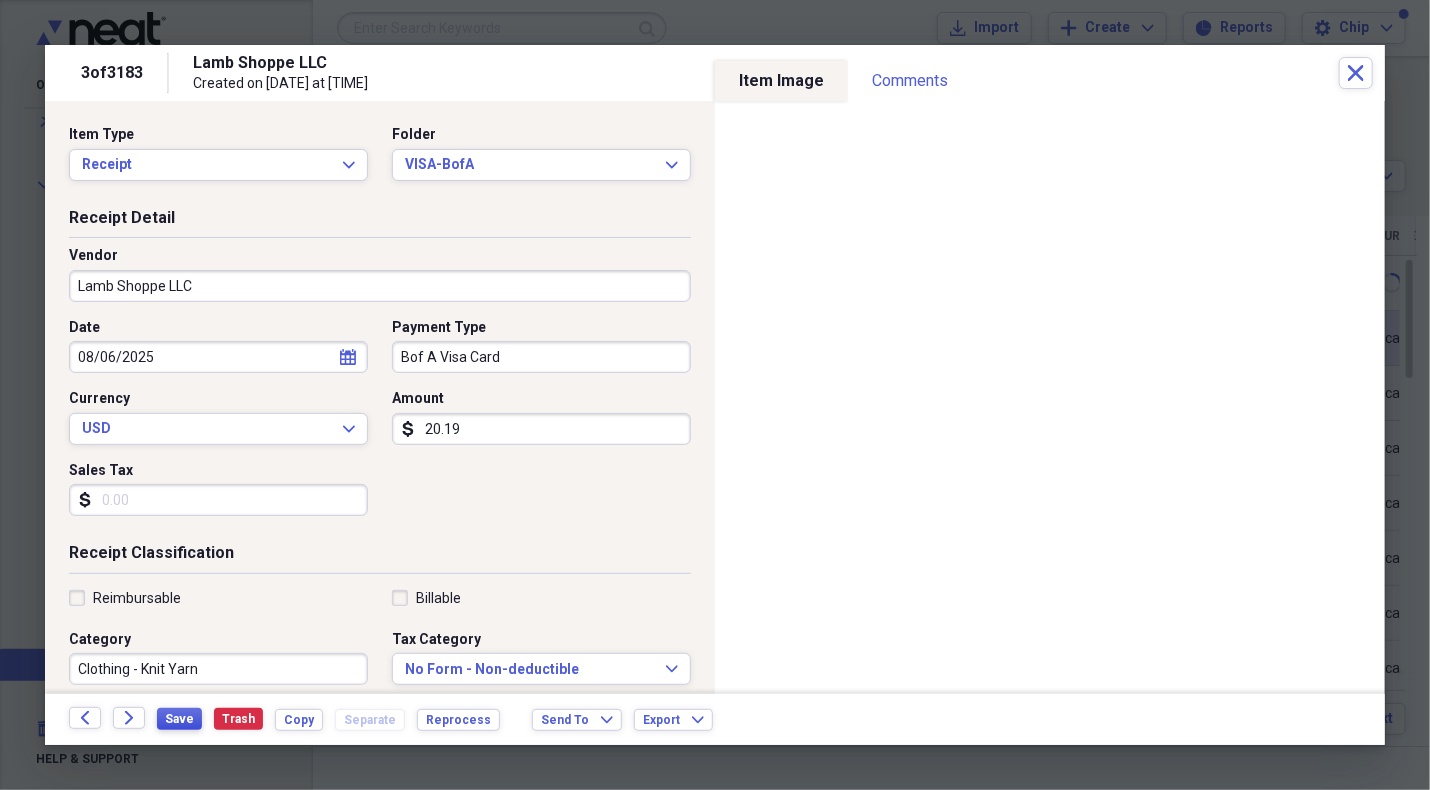 click on "Save" at bounding box center [179, 719] 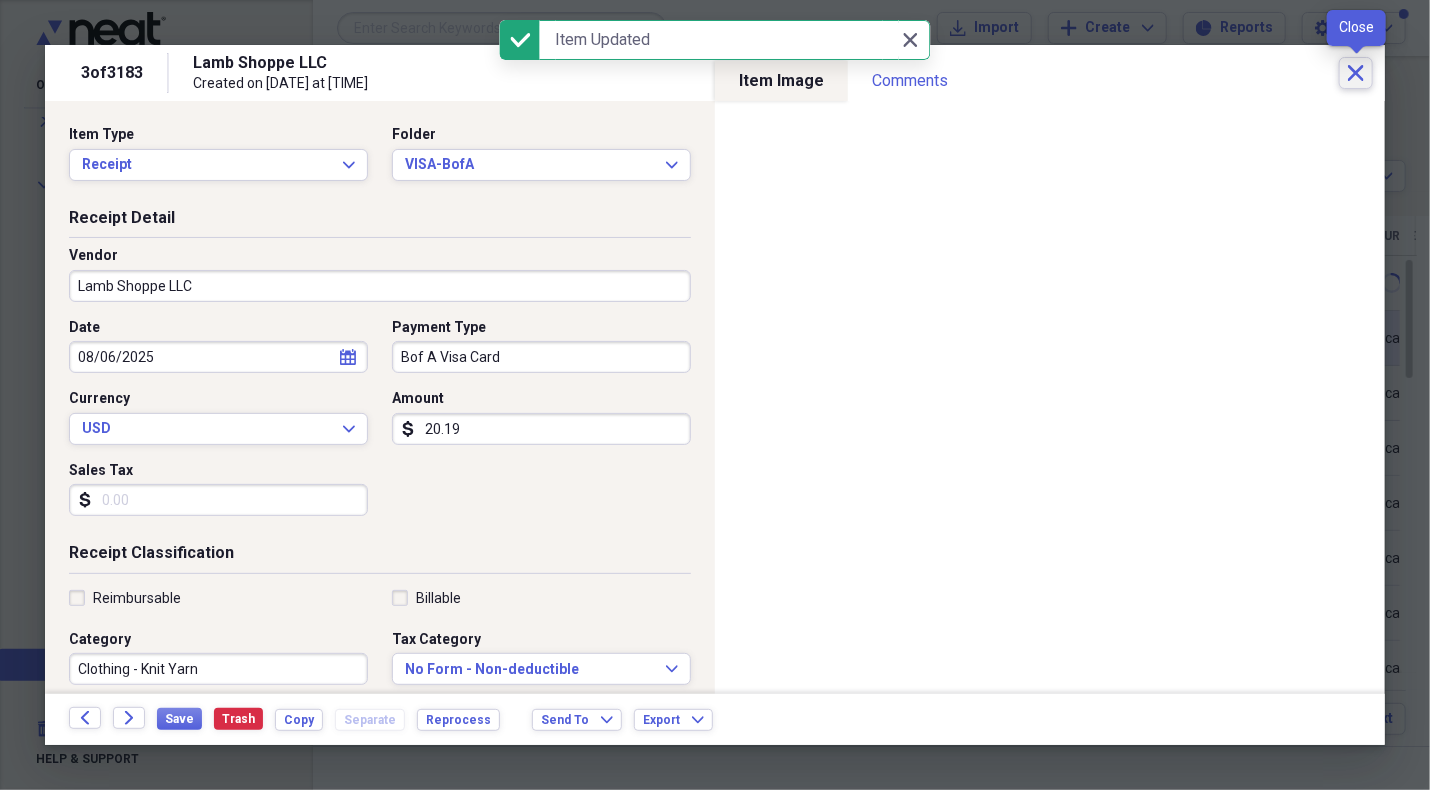 click 